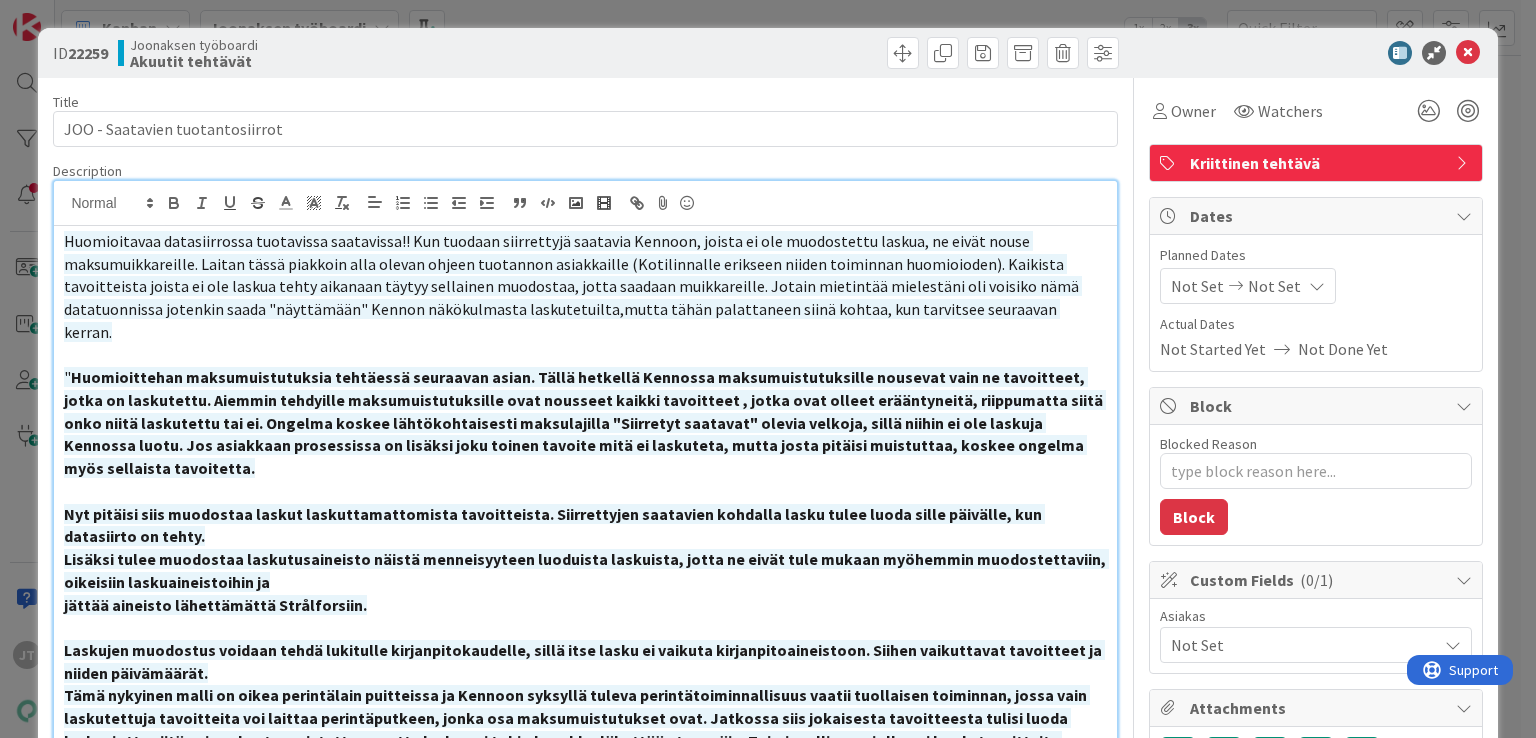 scroll, scrollTop: 0, scrollLeft: 0, axis: both 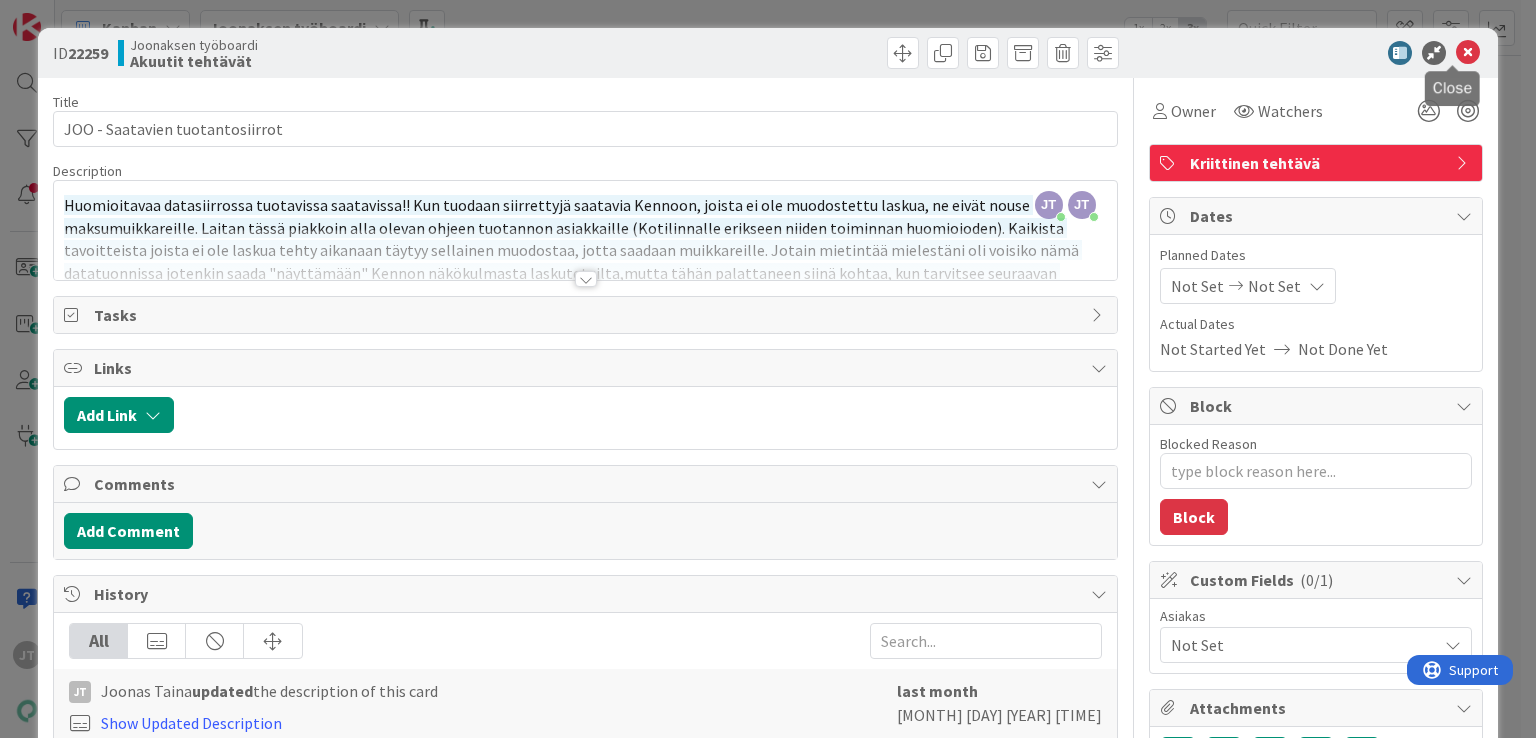 click at bounding box center (1468, 53) 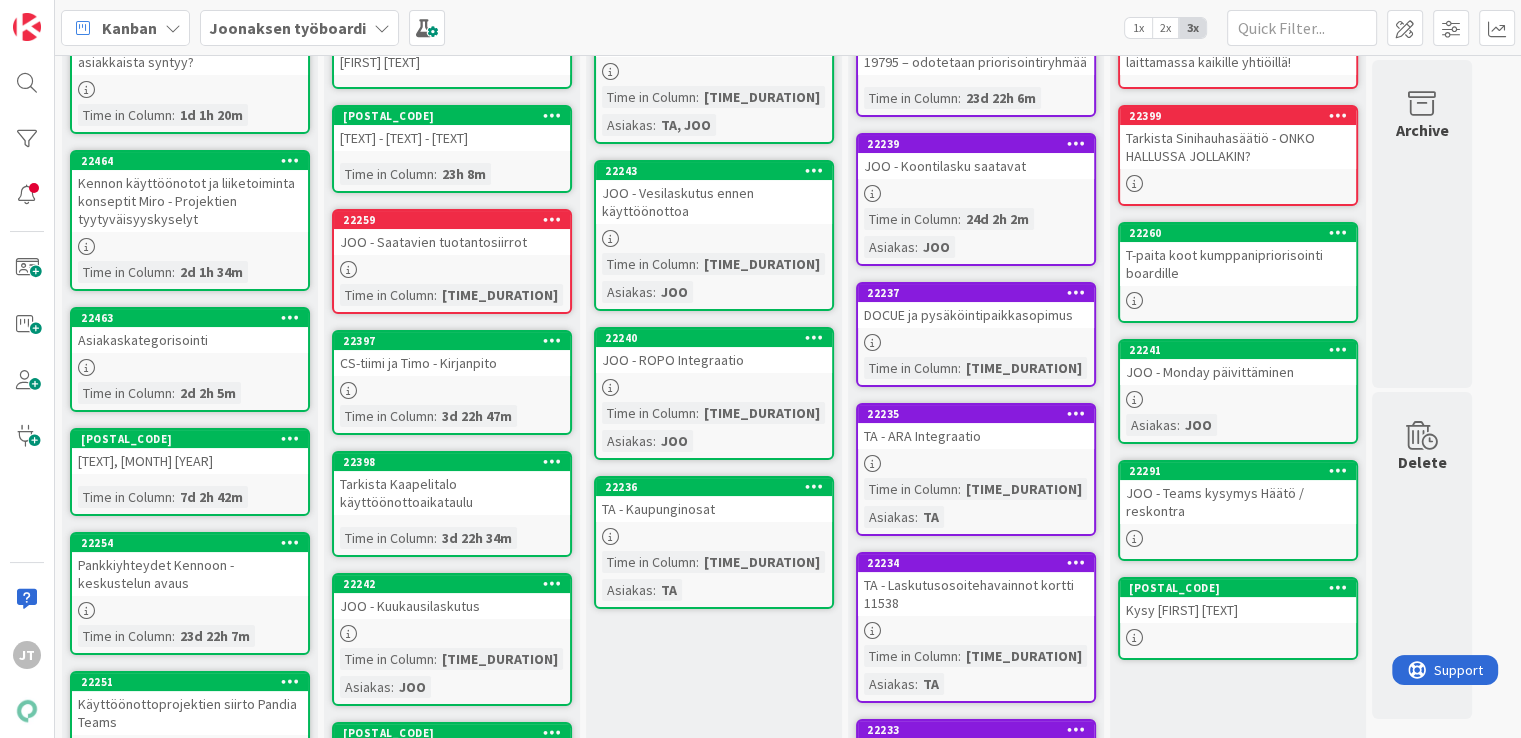 scroll, scrollTop: 0, scrollLeft: 0, axis: both 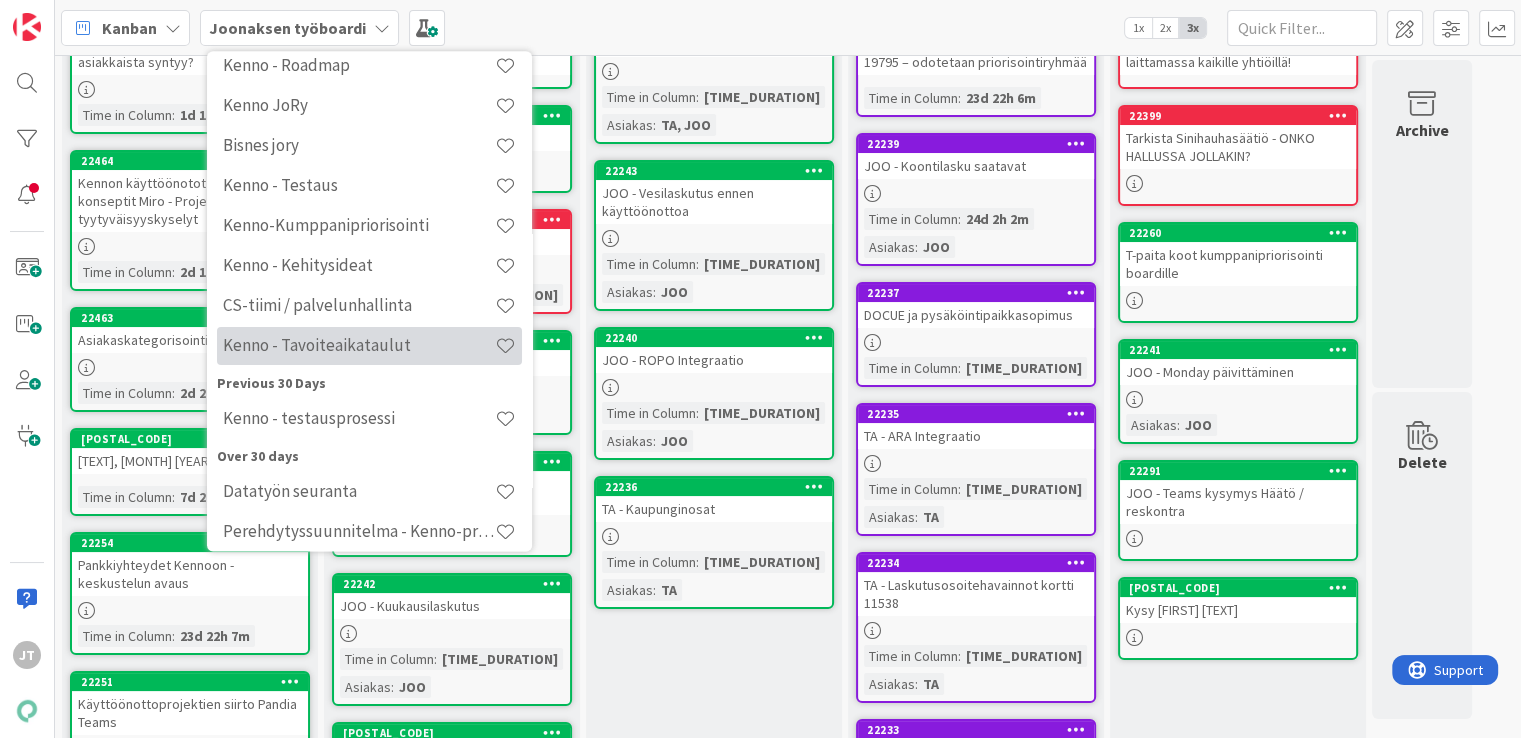 click on "Kenno - Tavoiteaikataulut" at bounding box center [359, 346] 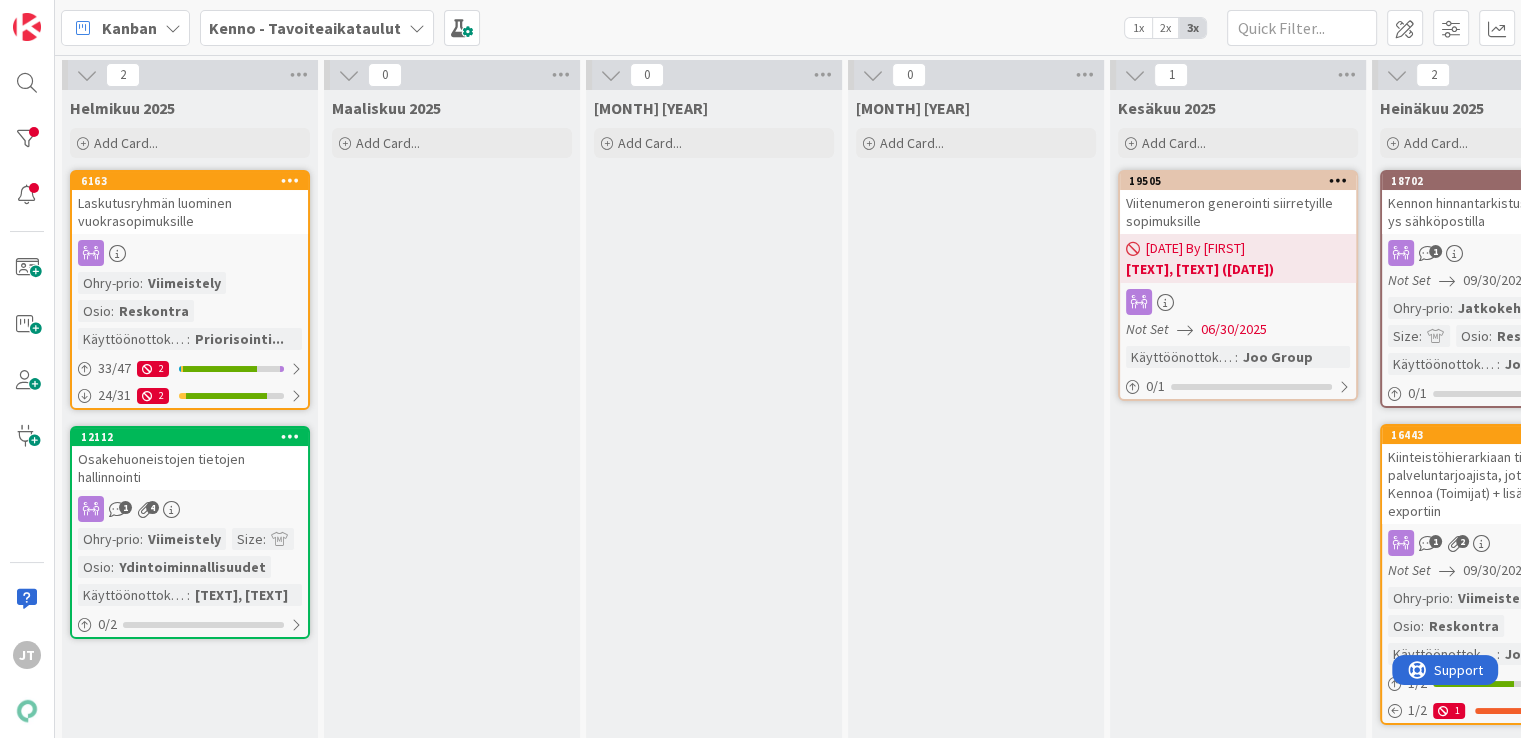 scroll, scrollTop: 0, scrollLeft: 0, axis: both 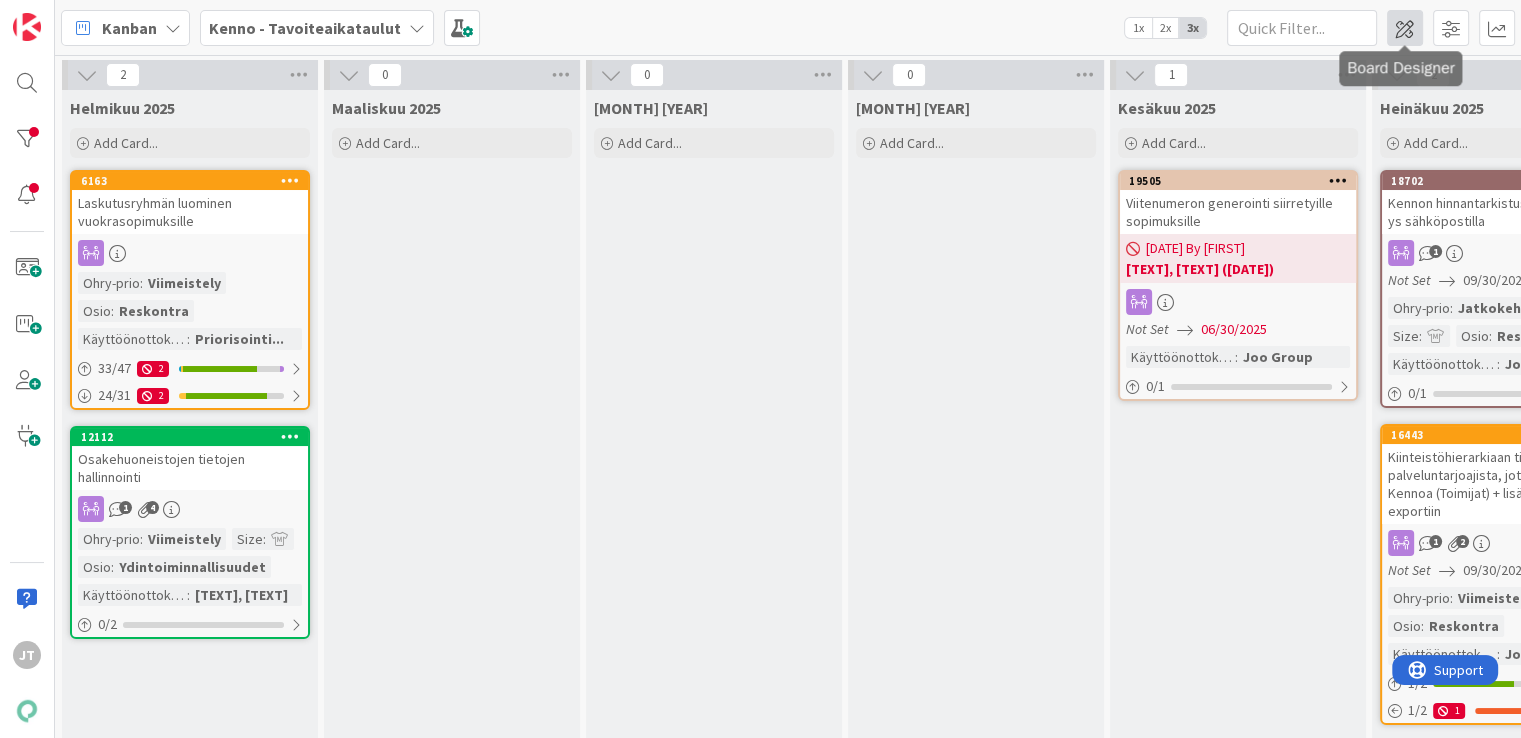 click at bounding box center (1405, 28) 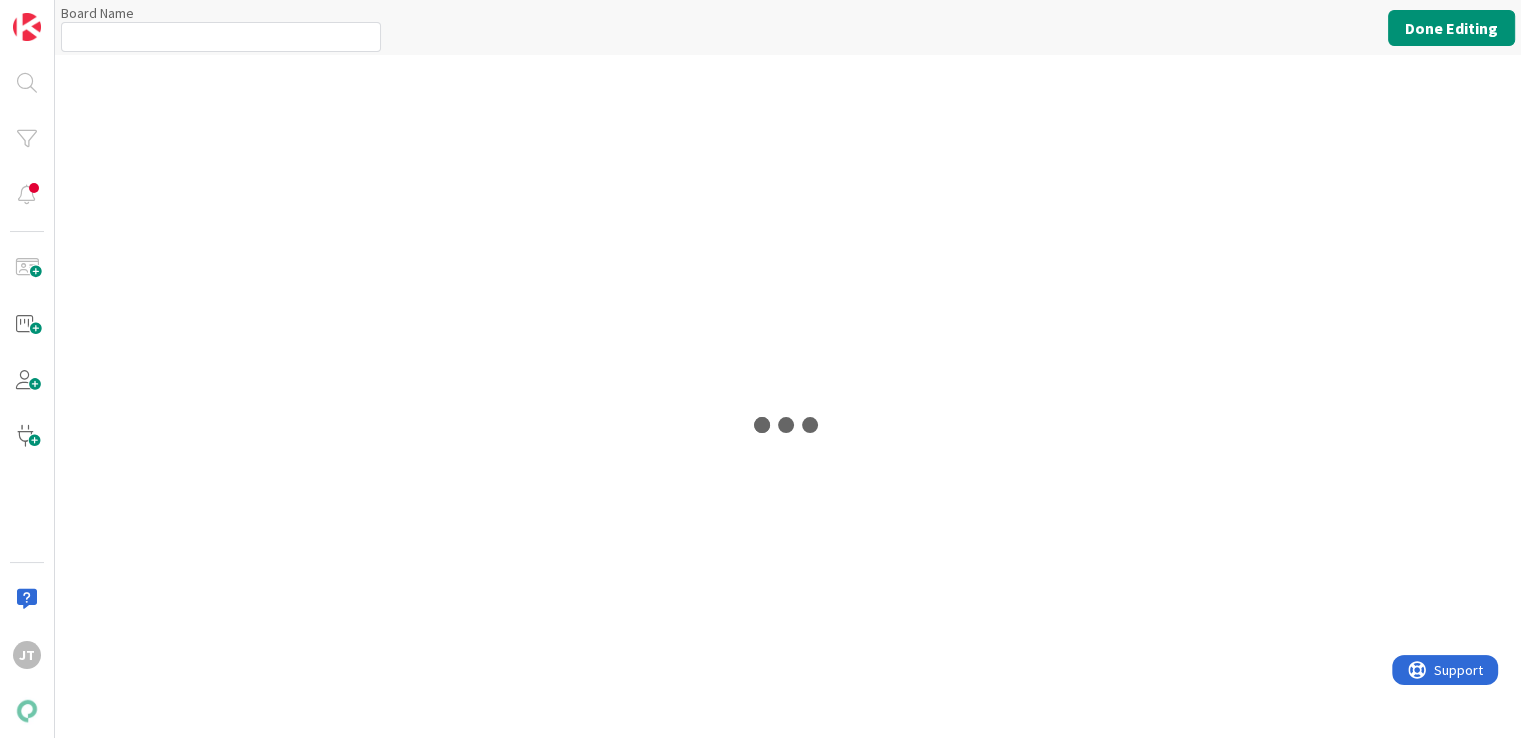 type on "Kenno - Tavoiteaikataulut" 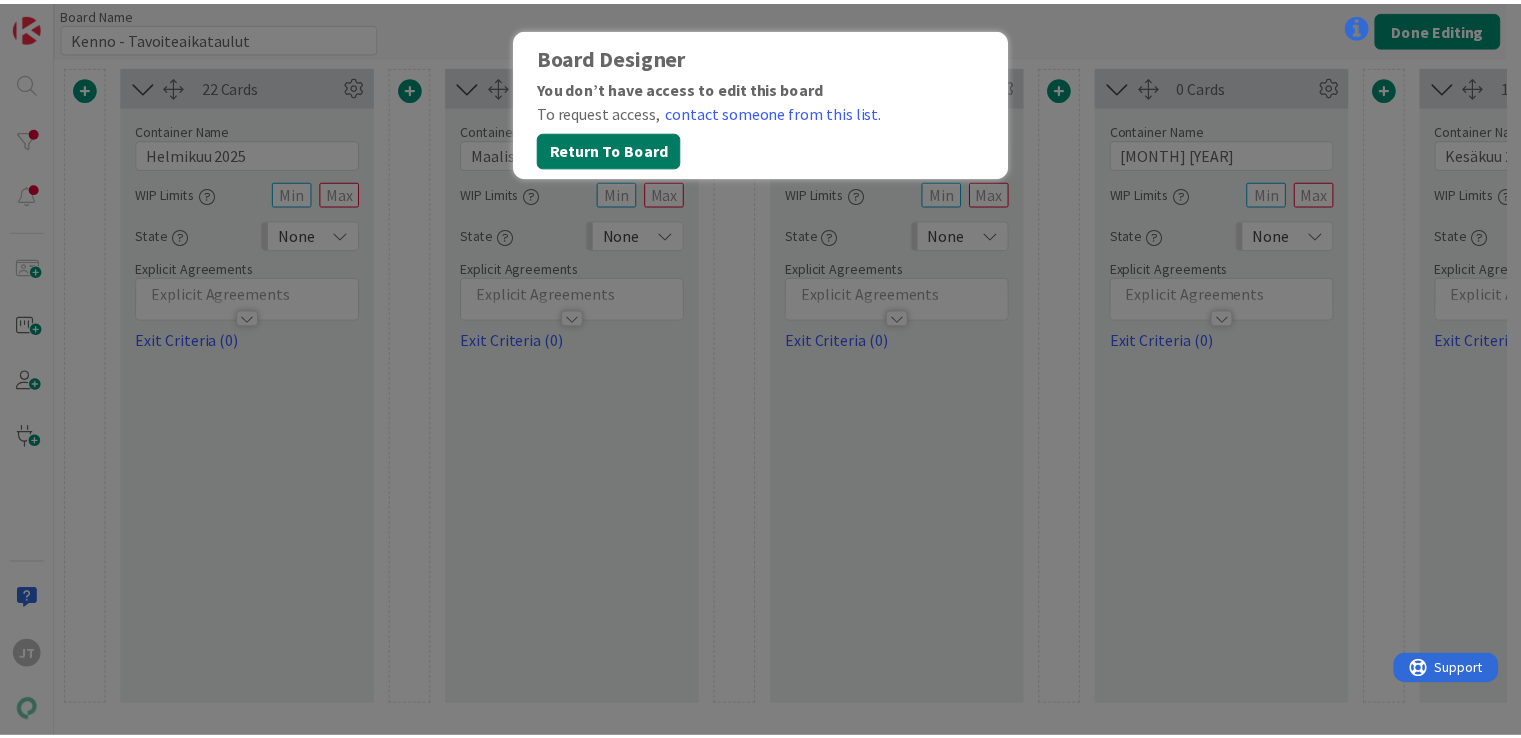 scroll, scrollTop: 0, scrollLeft: 0, axis: both 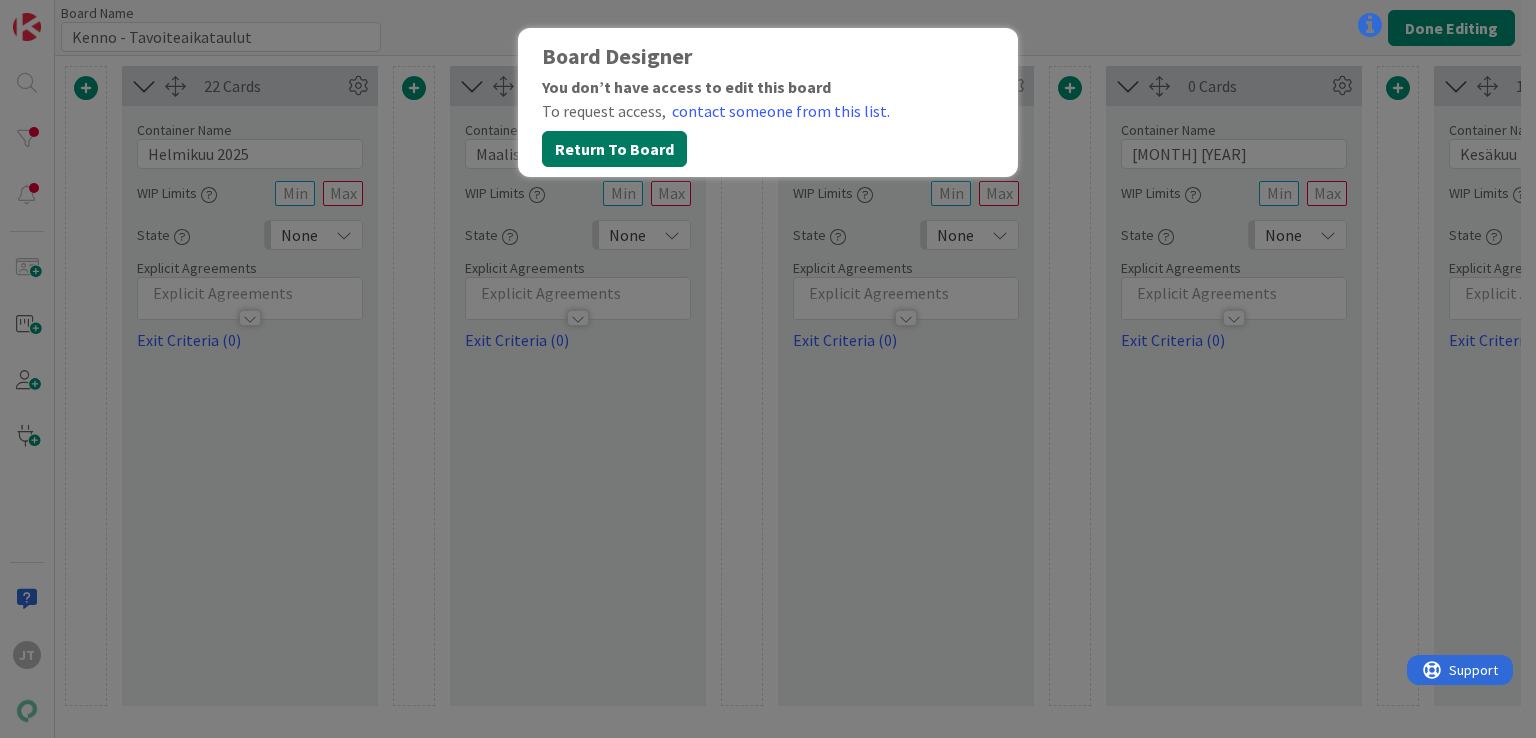 click on "Return To Board" at bounding box center (614, 149) 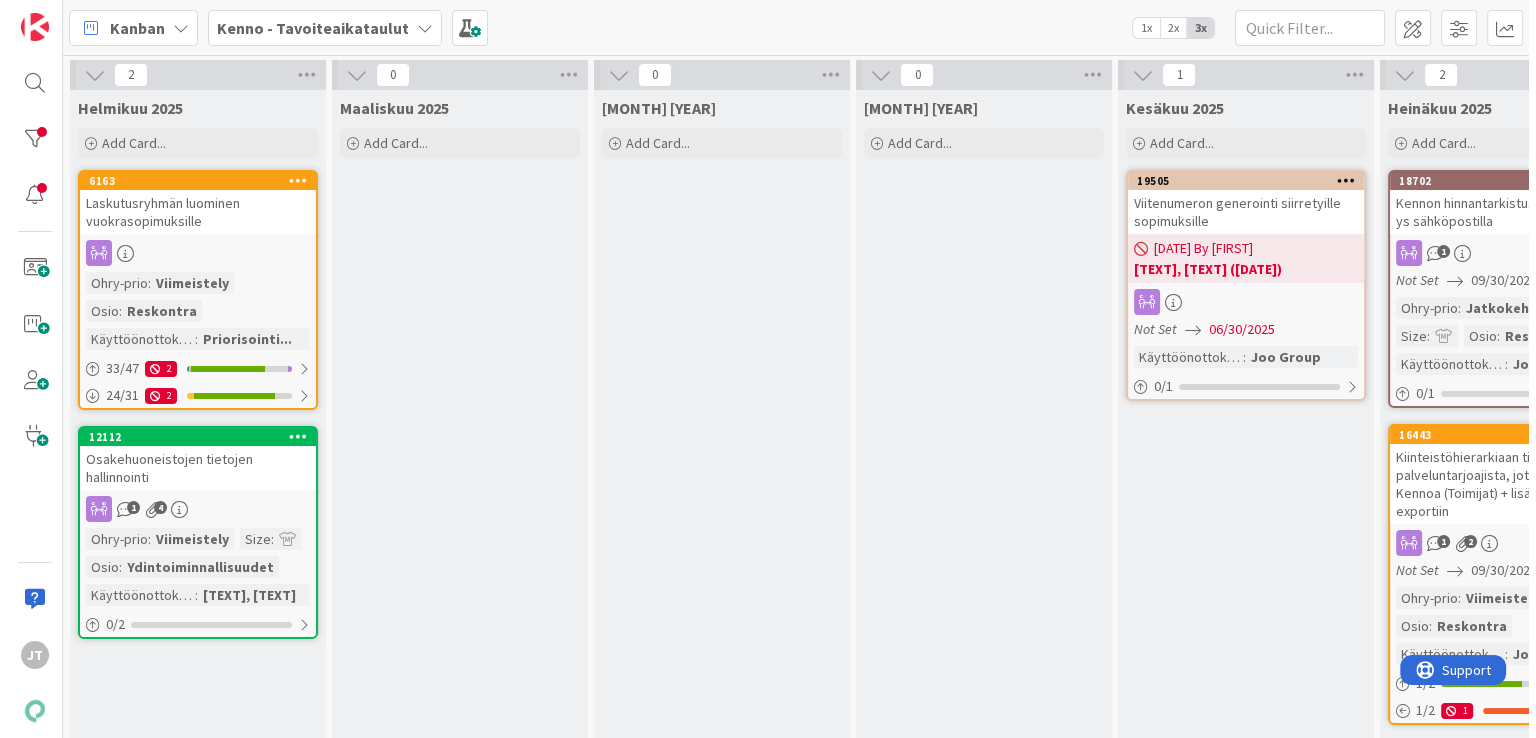 scroll, scrollTop: 0, scrollLeft: 0, axis: both 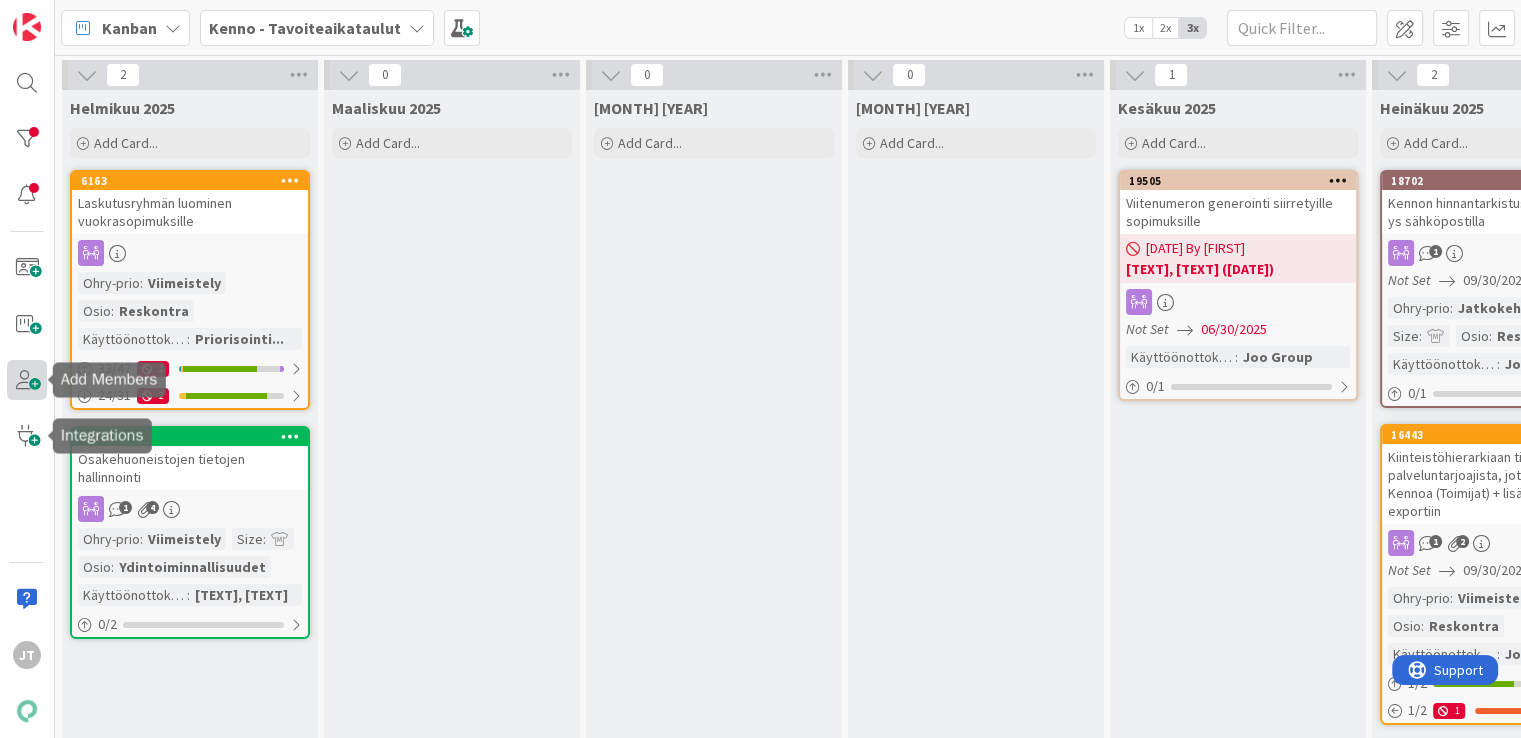 click at bounding box center (27, 380) 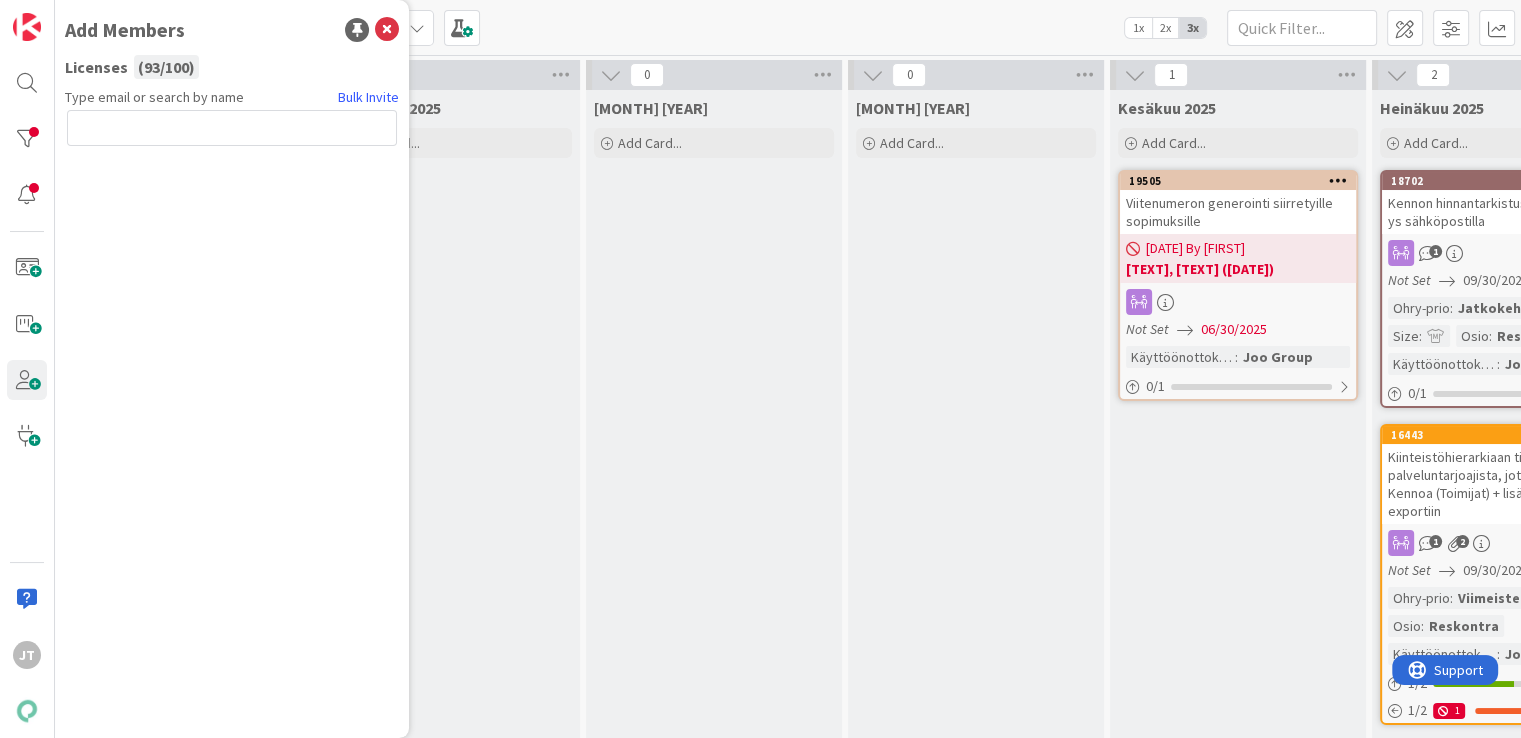 click on "Add Members" at bounding box center [232, 30] 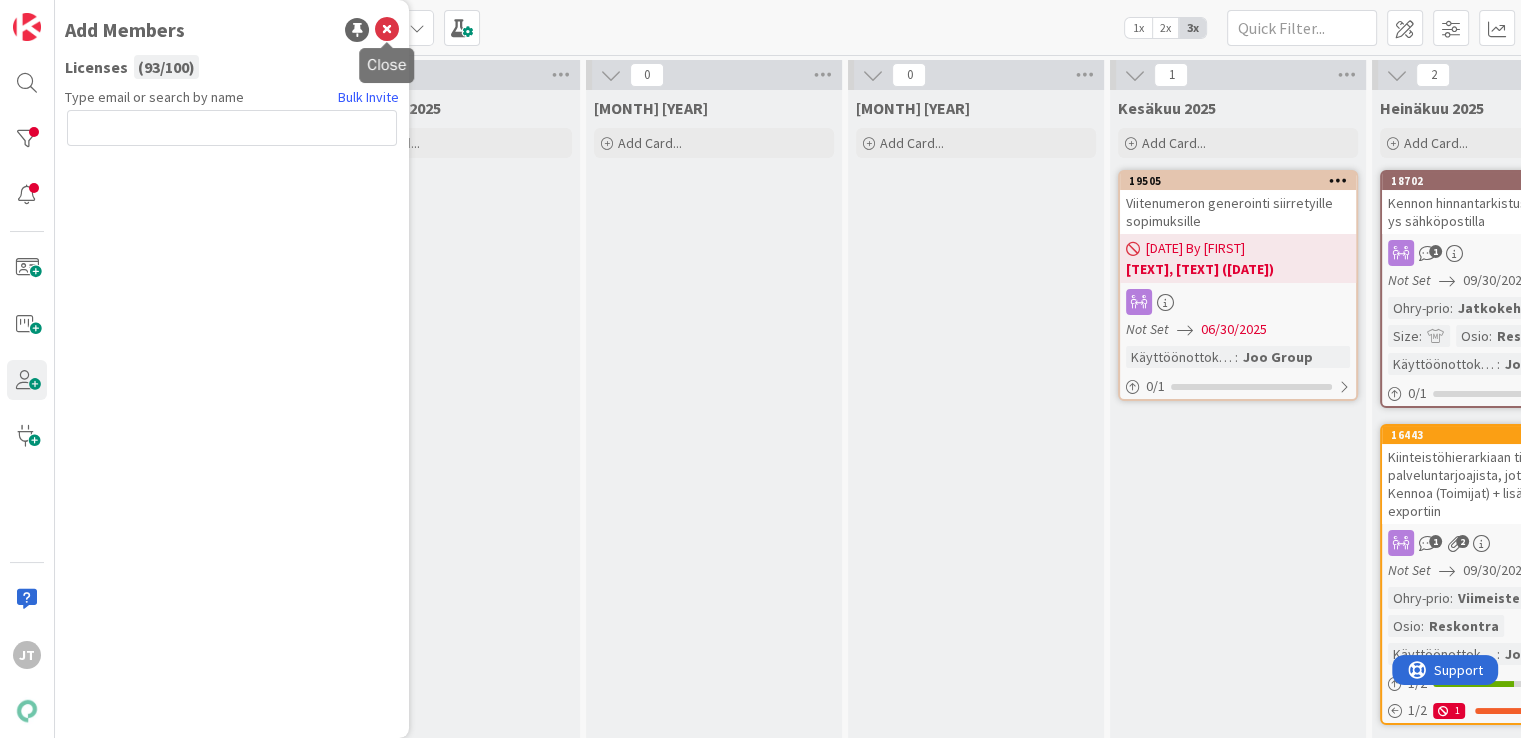 click at bounding box center [387, 30] 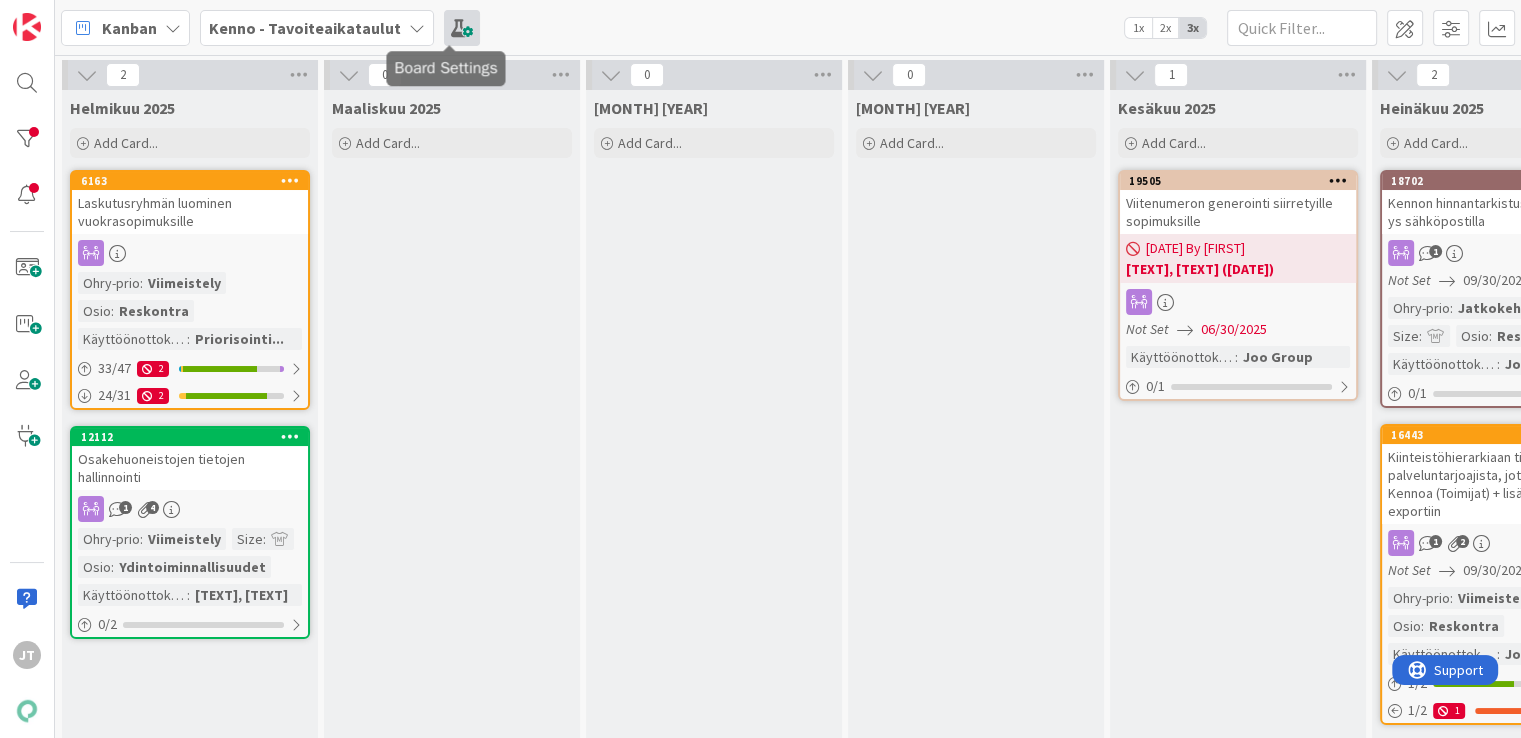 click at bounding box center [462, 28] 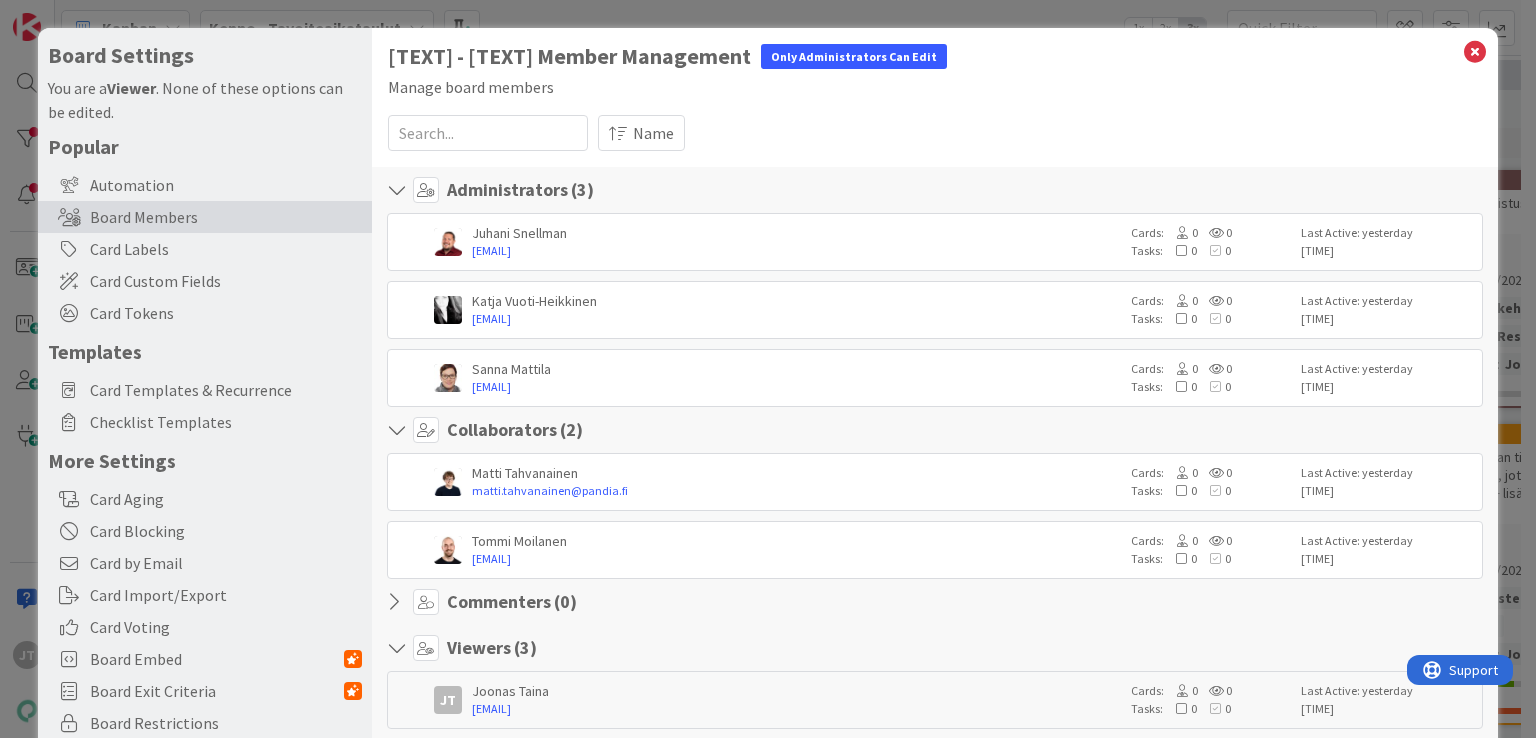 scroll, scrollTop: 87, scrollLeft: 0, axis: vertical 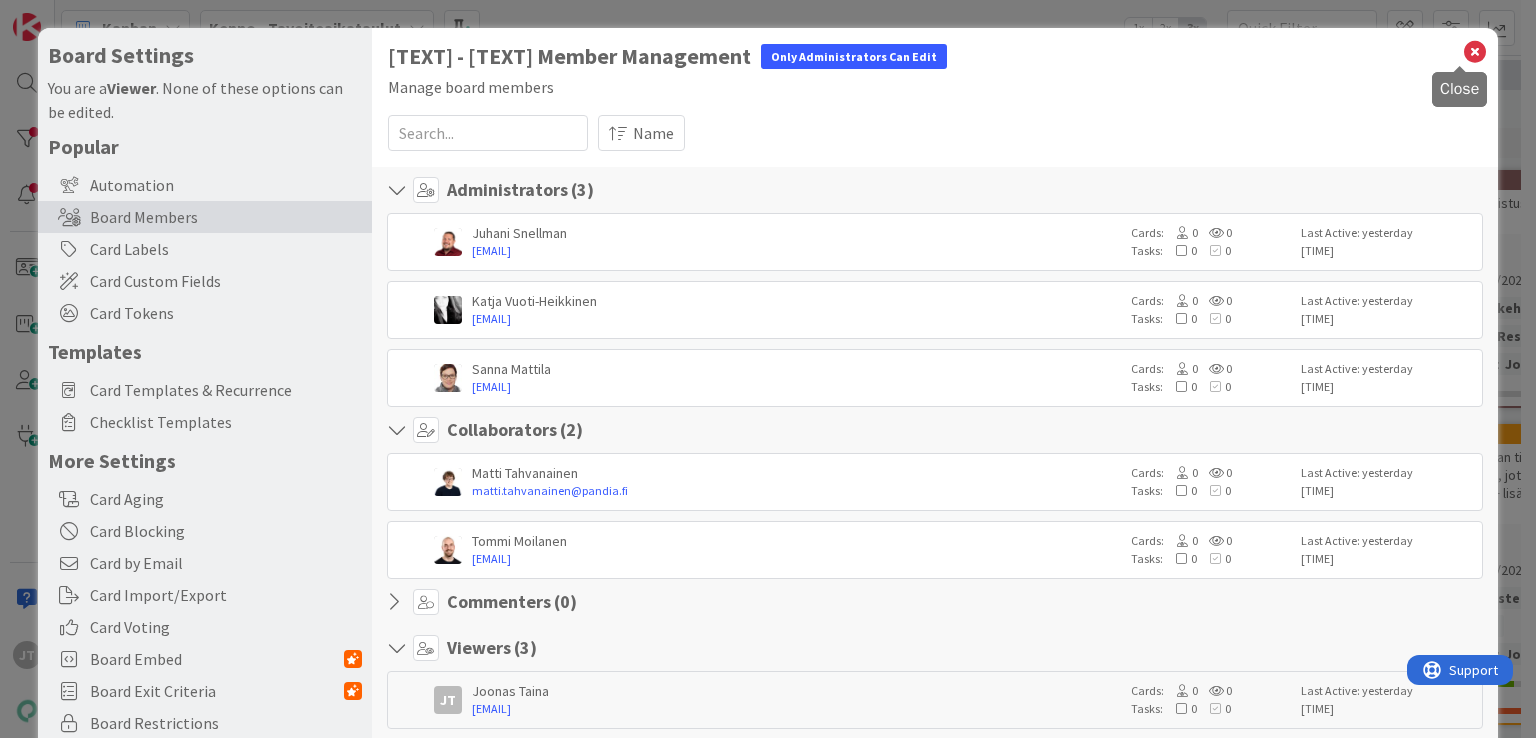 click at bounding box center (1475, 52) 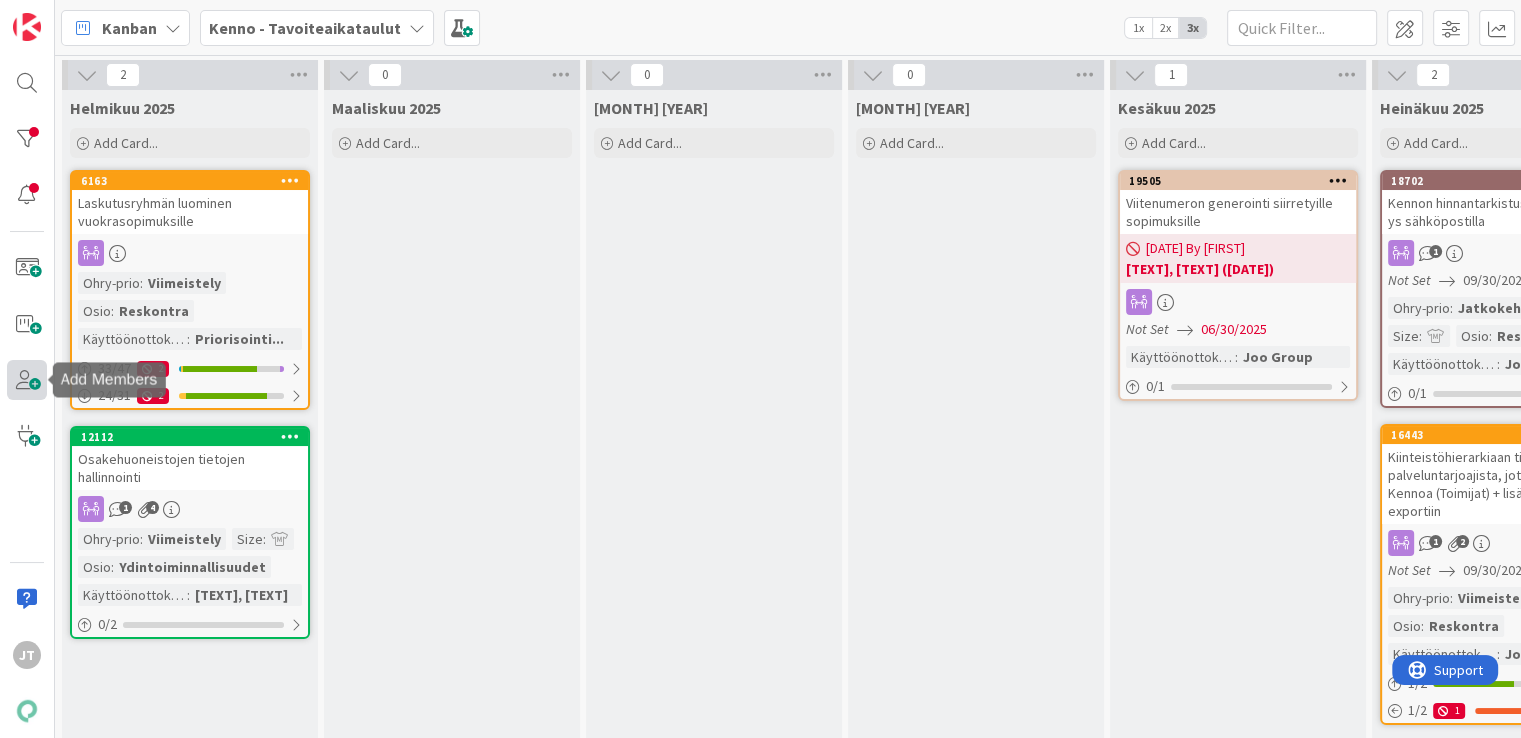 click at bounding box center (27, 380) 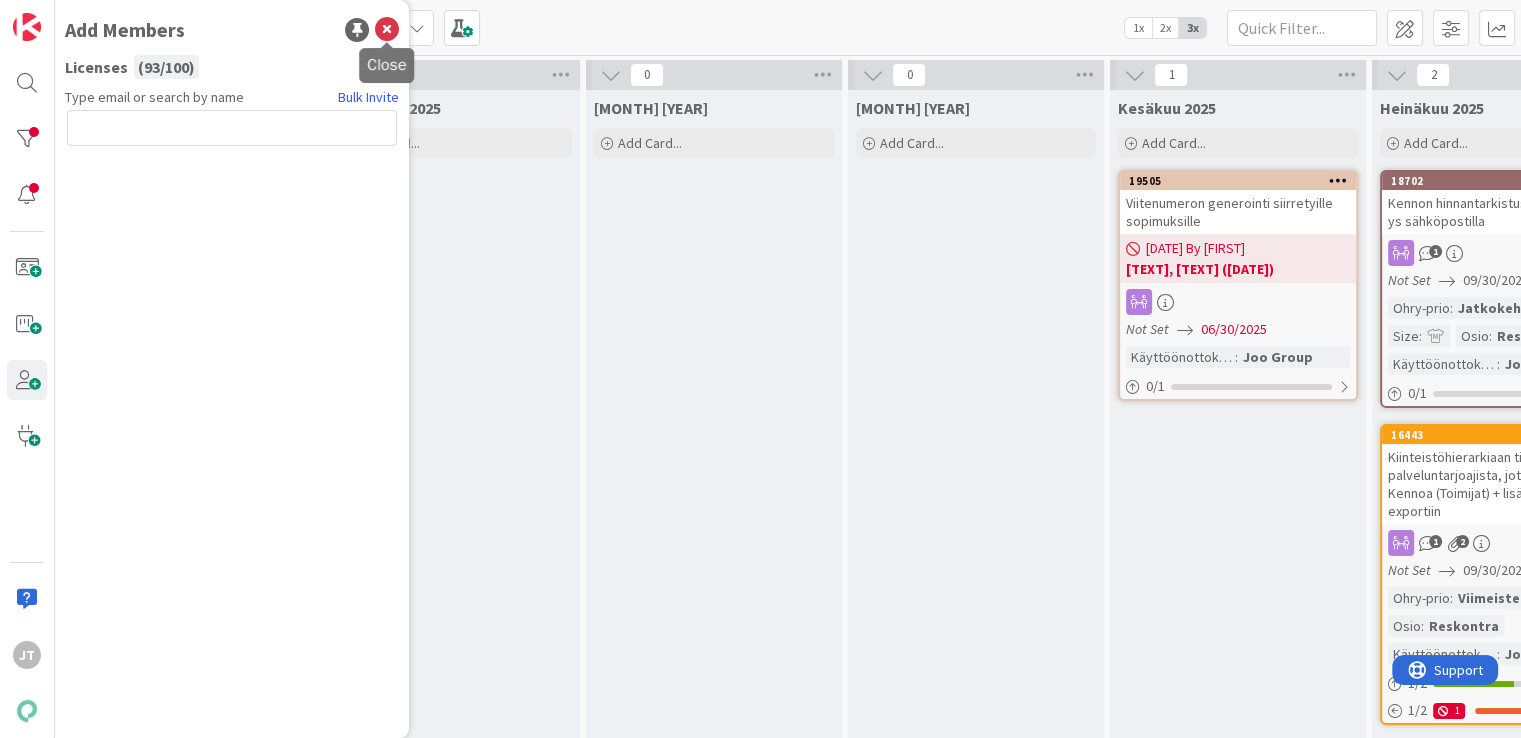 click at bounding box center (387, 30) 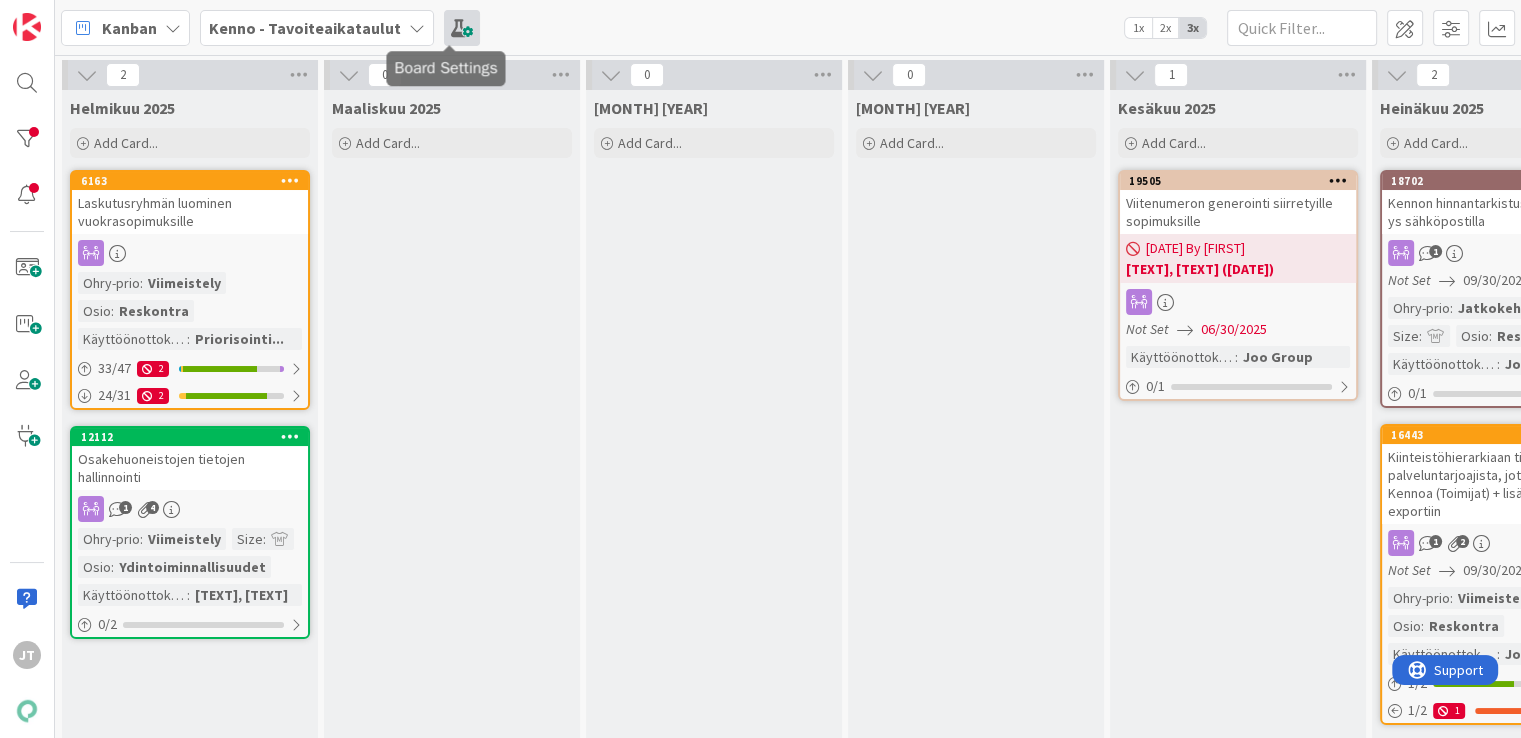 click at bounding box center [462, 28] 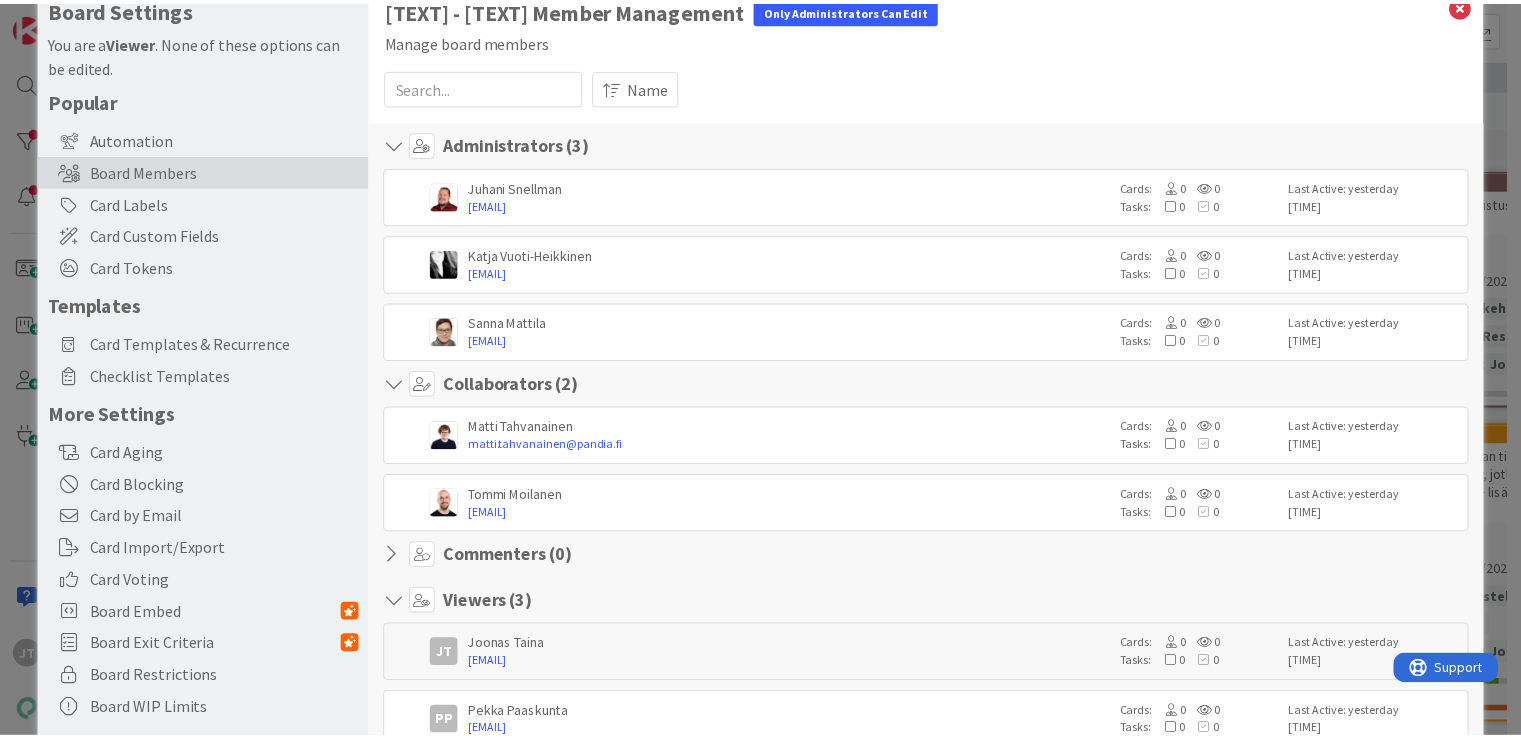 scroll, scrollTop: 0, scrollLeft: 0, axis: both 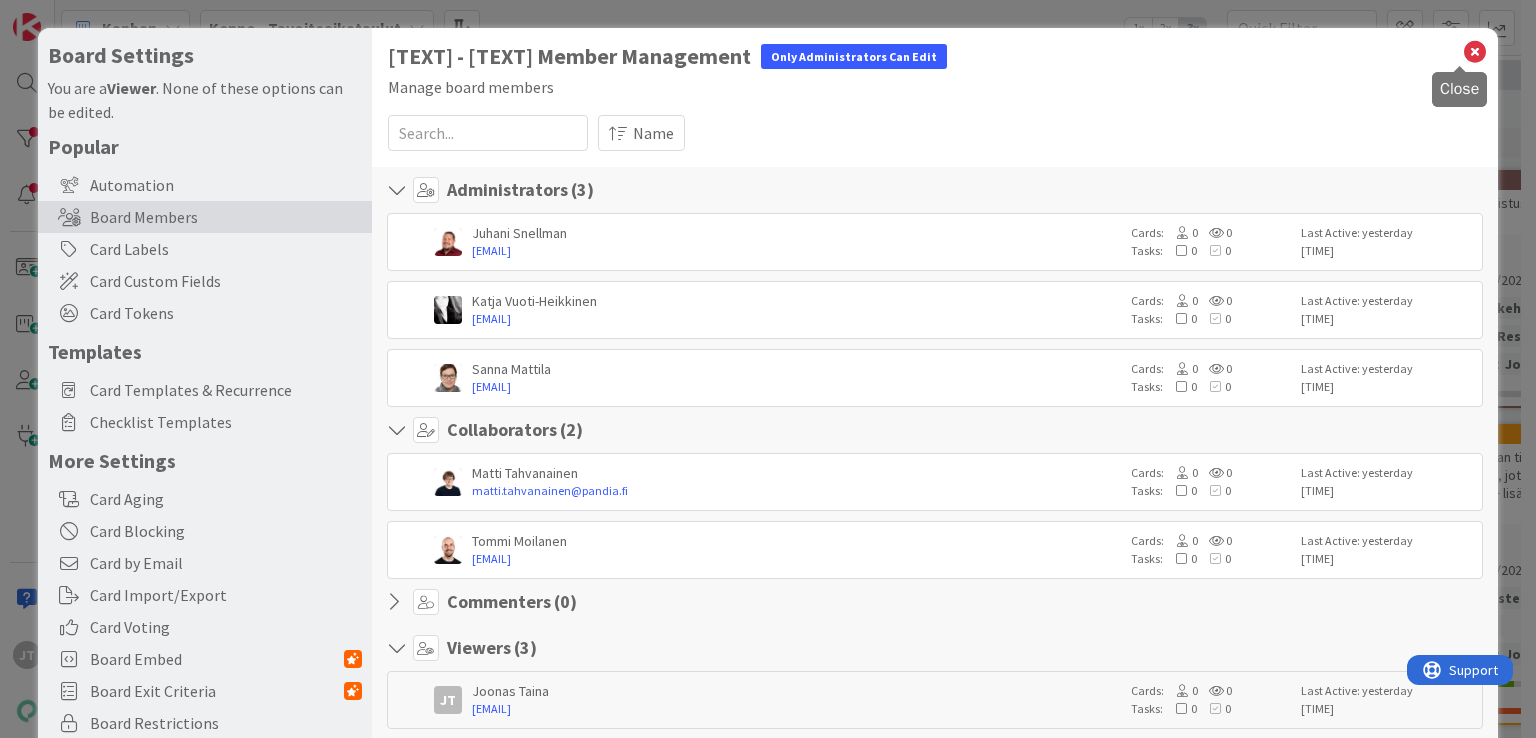 click at bounding box center [1475, 52] 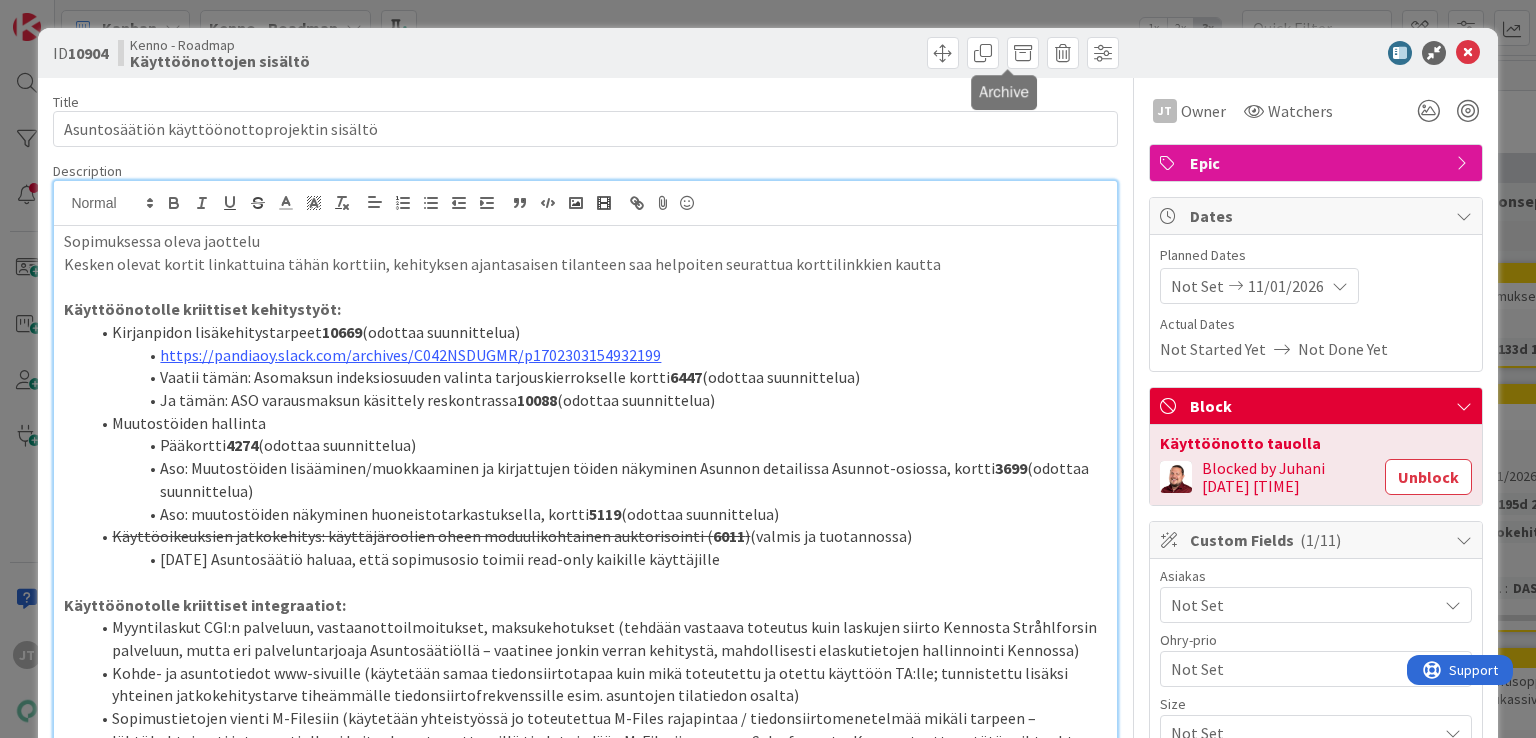 scroll, scrollTop: 0, scrollLeft: 0, axis: both 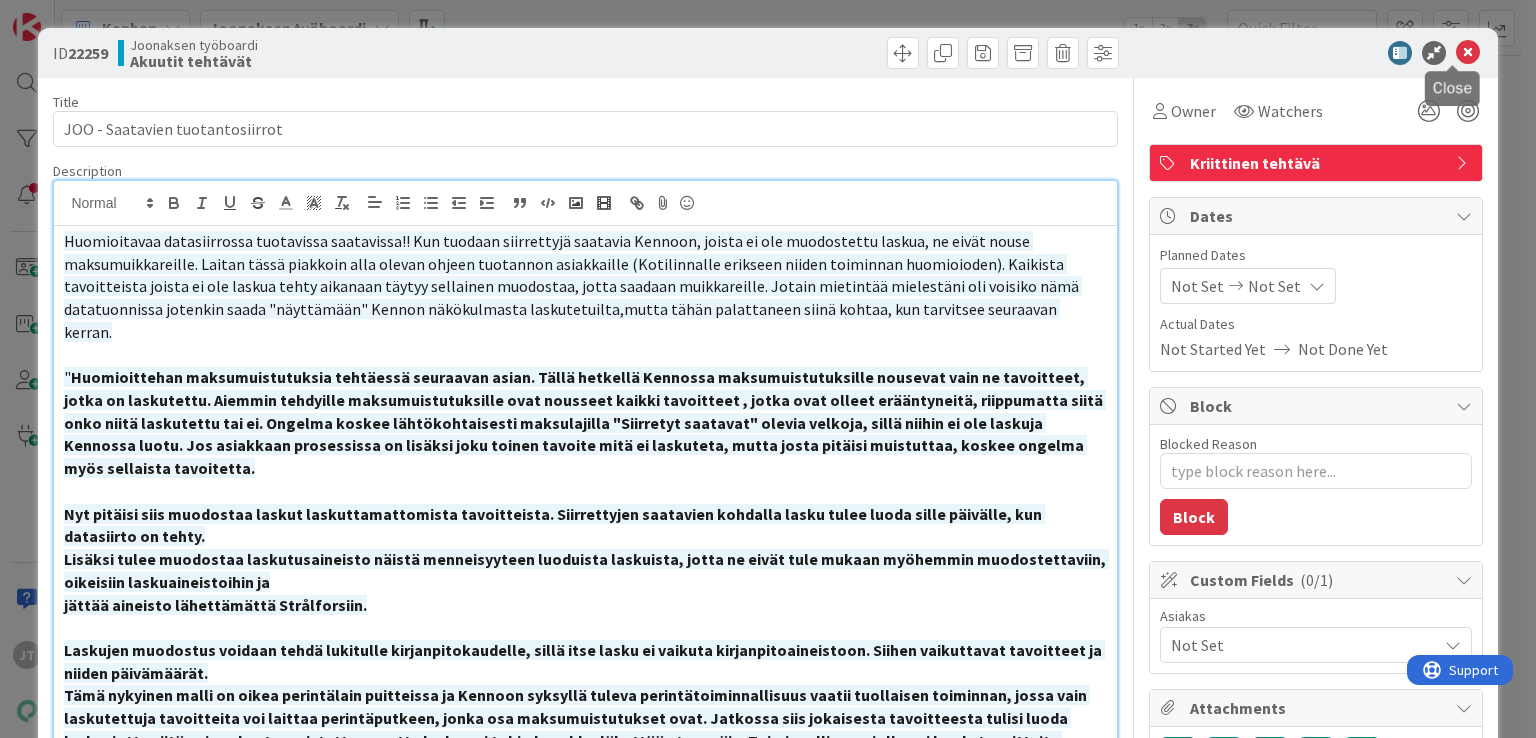 click at bounding box center (1468, 53) 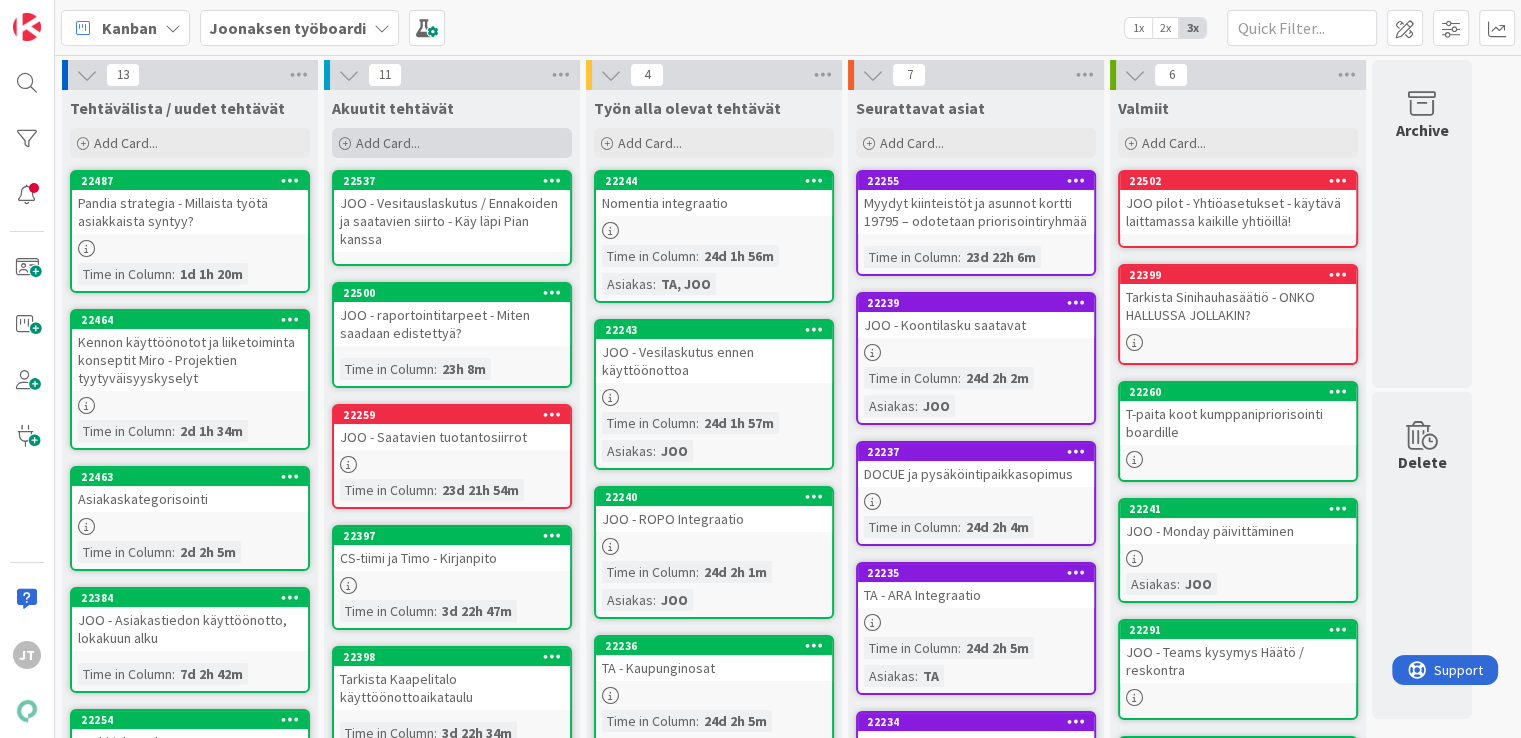 scroll, scrollTop: 0, scrollLeft: 0, axis: both 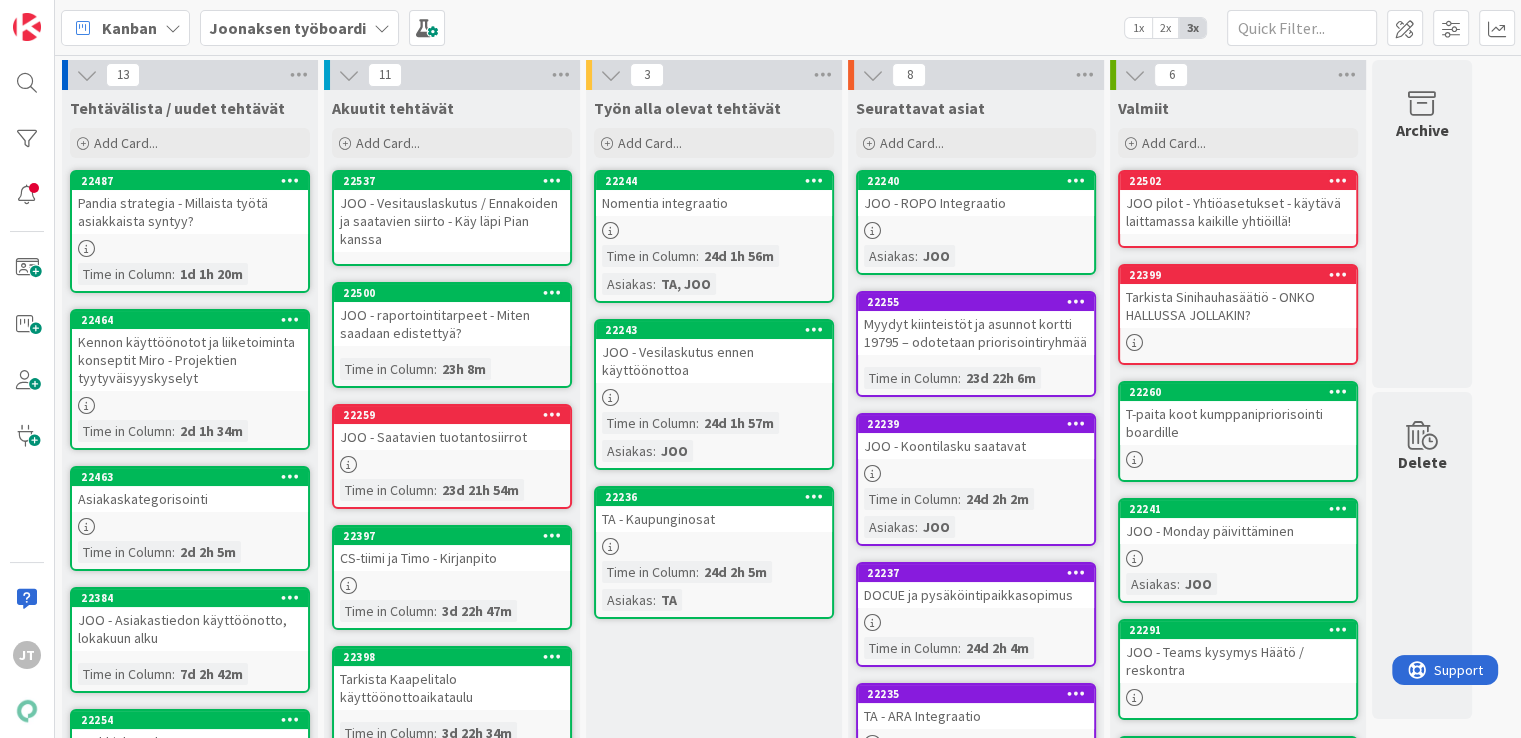 click on "22397 CS-tiimi ja Timo - Kirjanpito Time in Column : 3d 22h 47m" at bounding box center [452, 577] 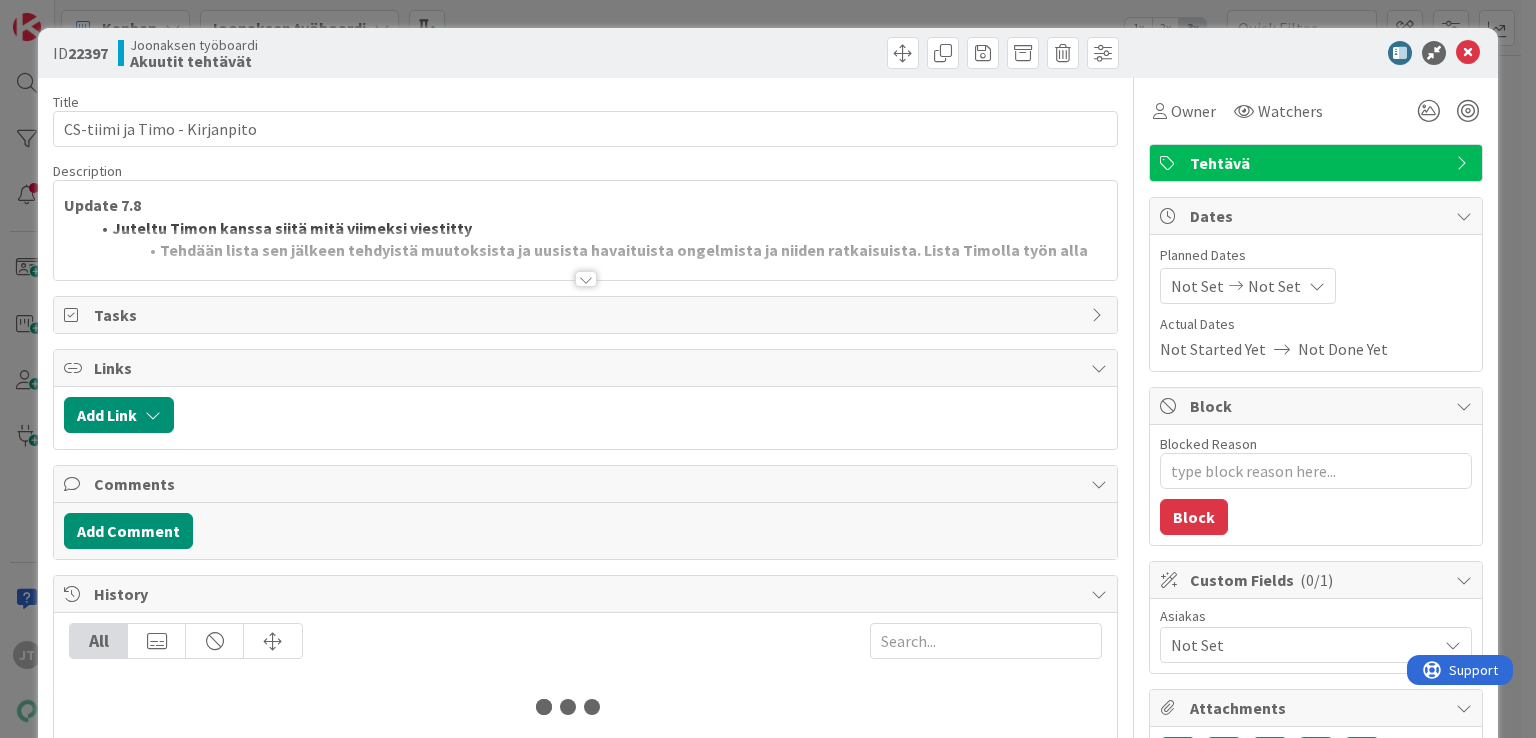 type on "x" 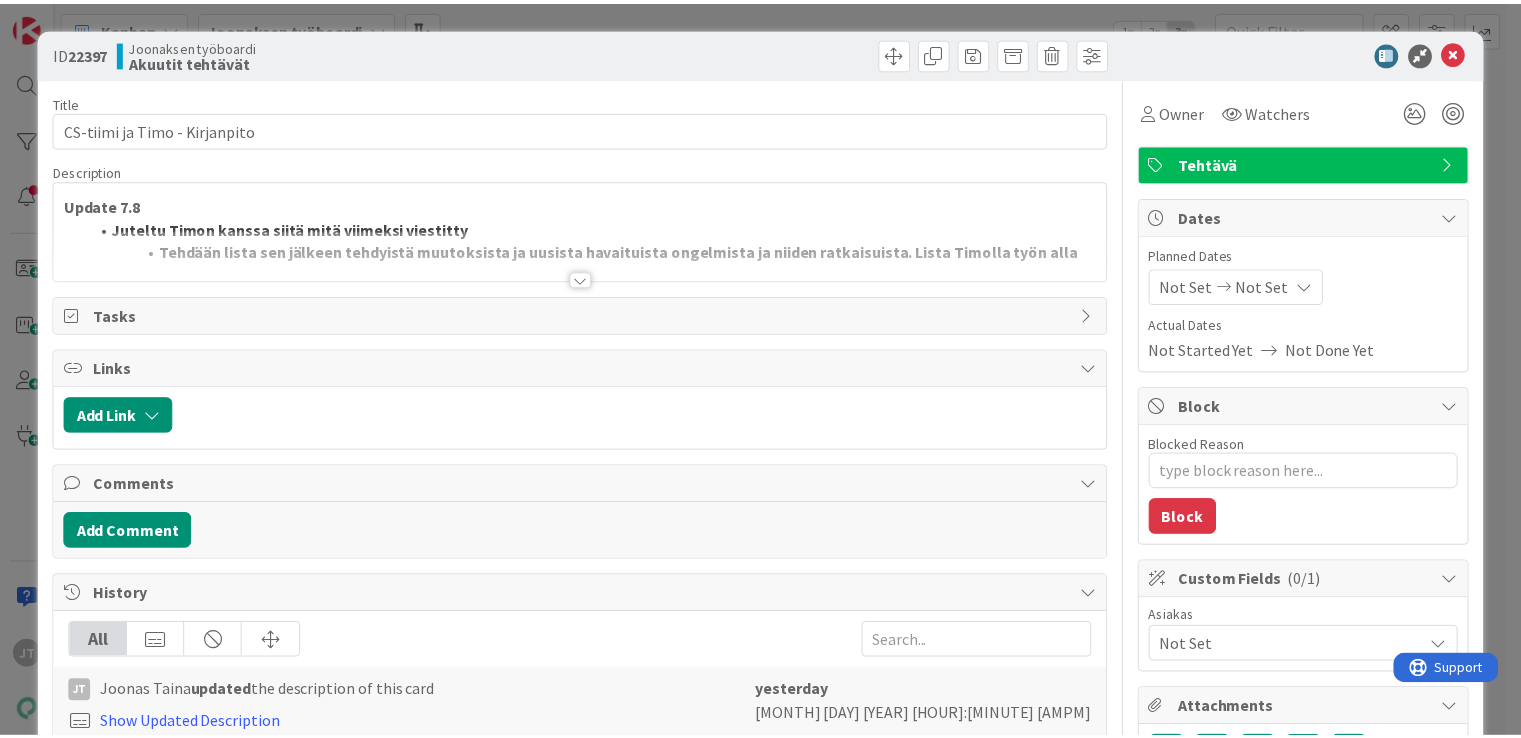 scroll, scrollTop: 0, scrollLeft: 0, axis: both 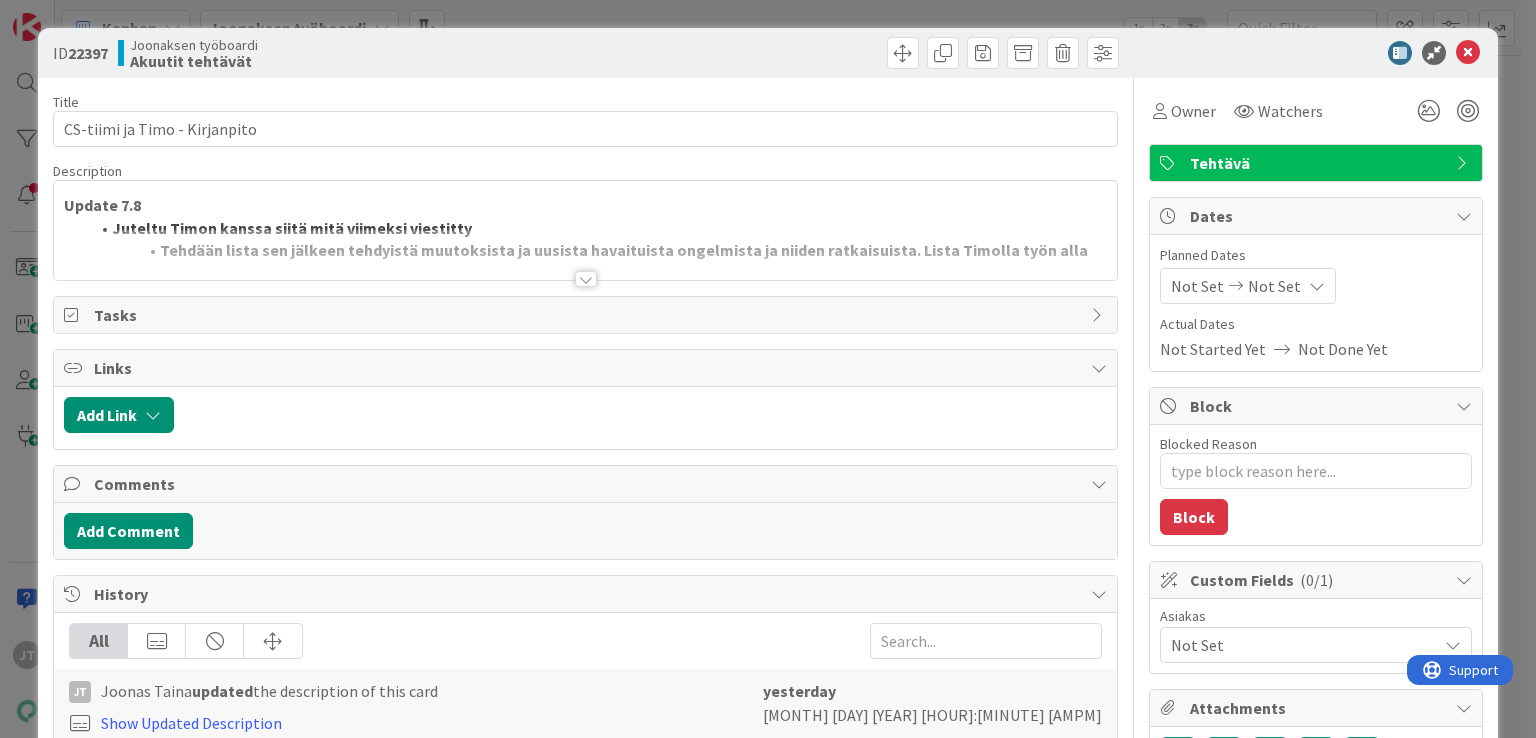 click at bounding box center [586, 279] 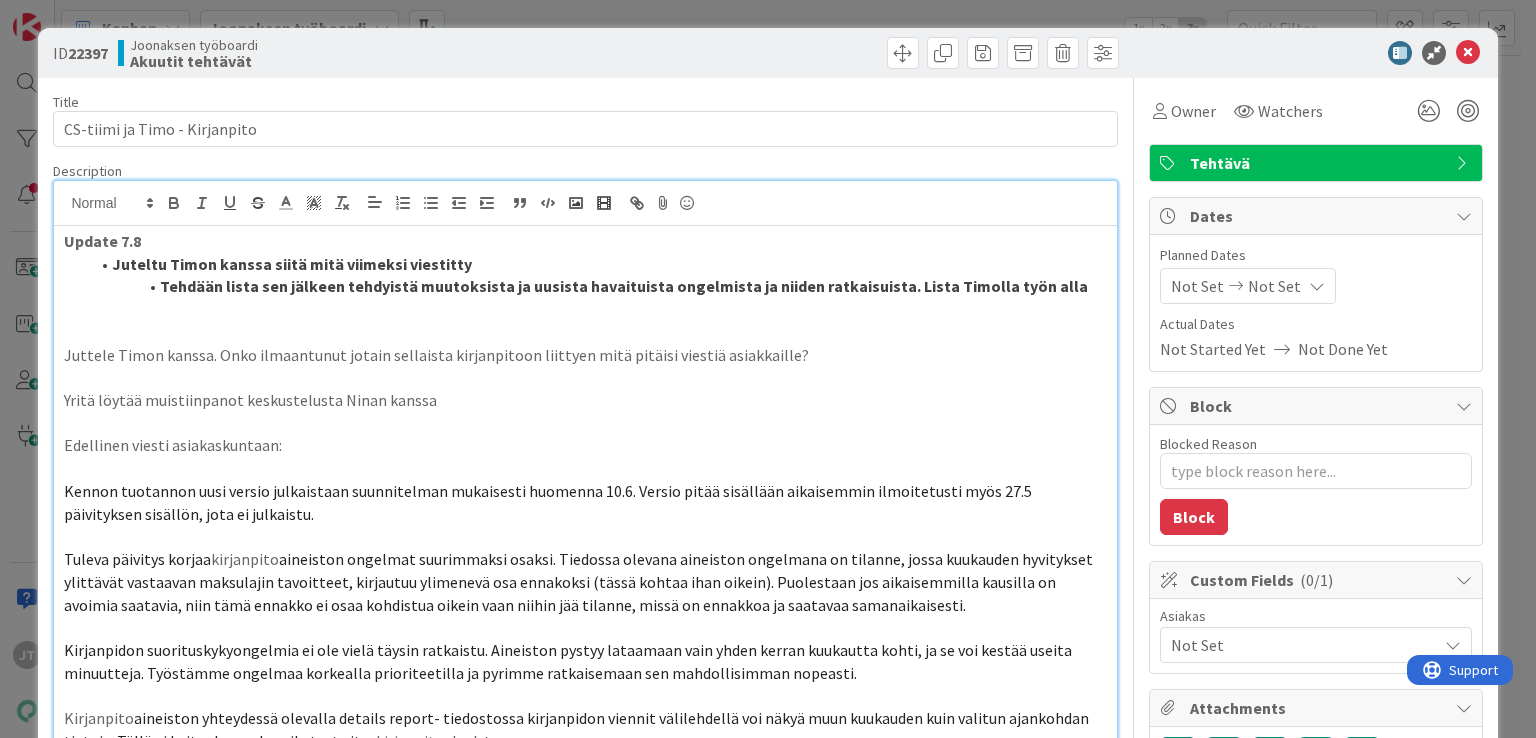 click on "ID  22397 Joonaksen työboardi Akuutit tehtävät" at bounding box center (767, 53) 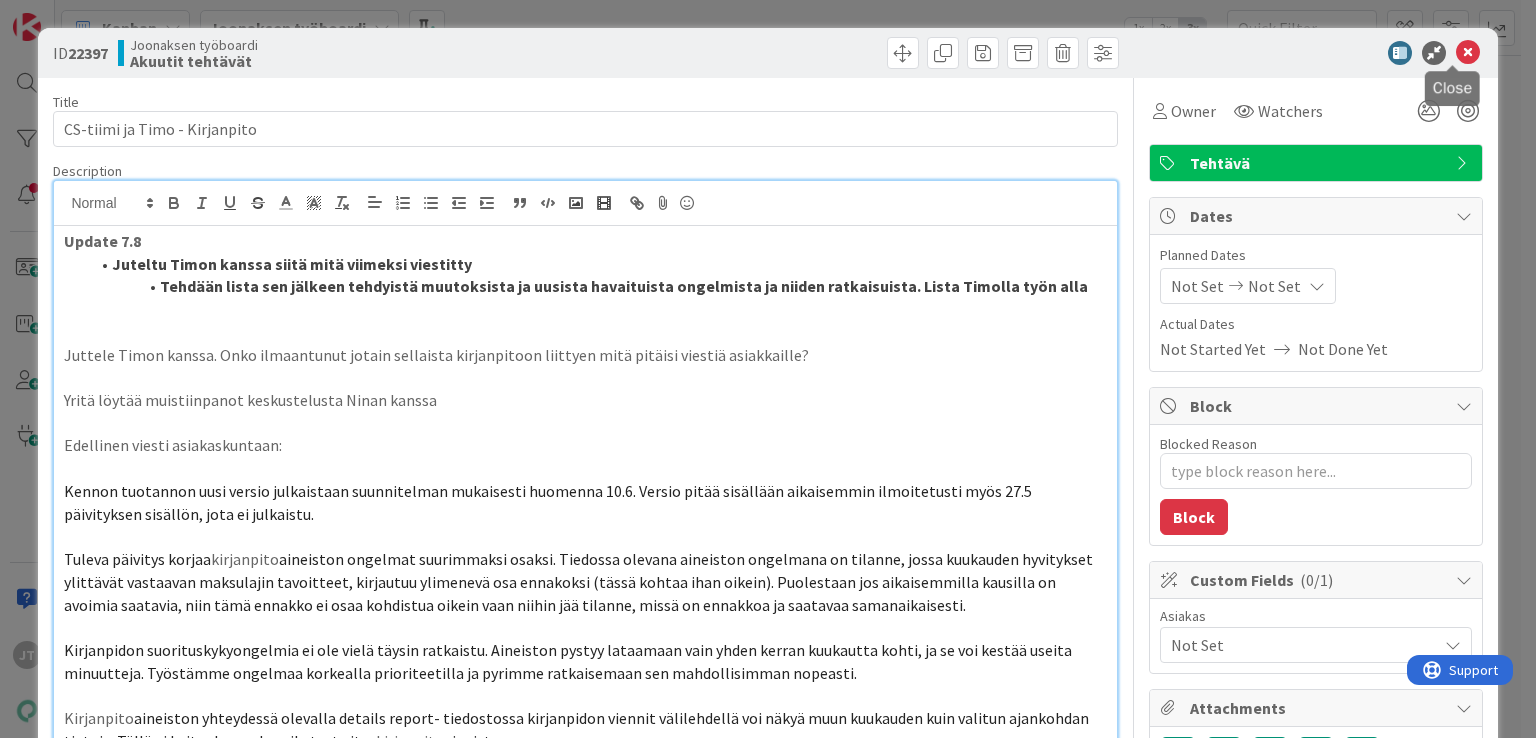 click at bounding box center (1468, 53) 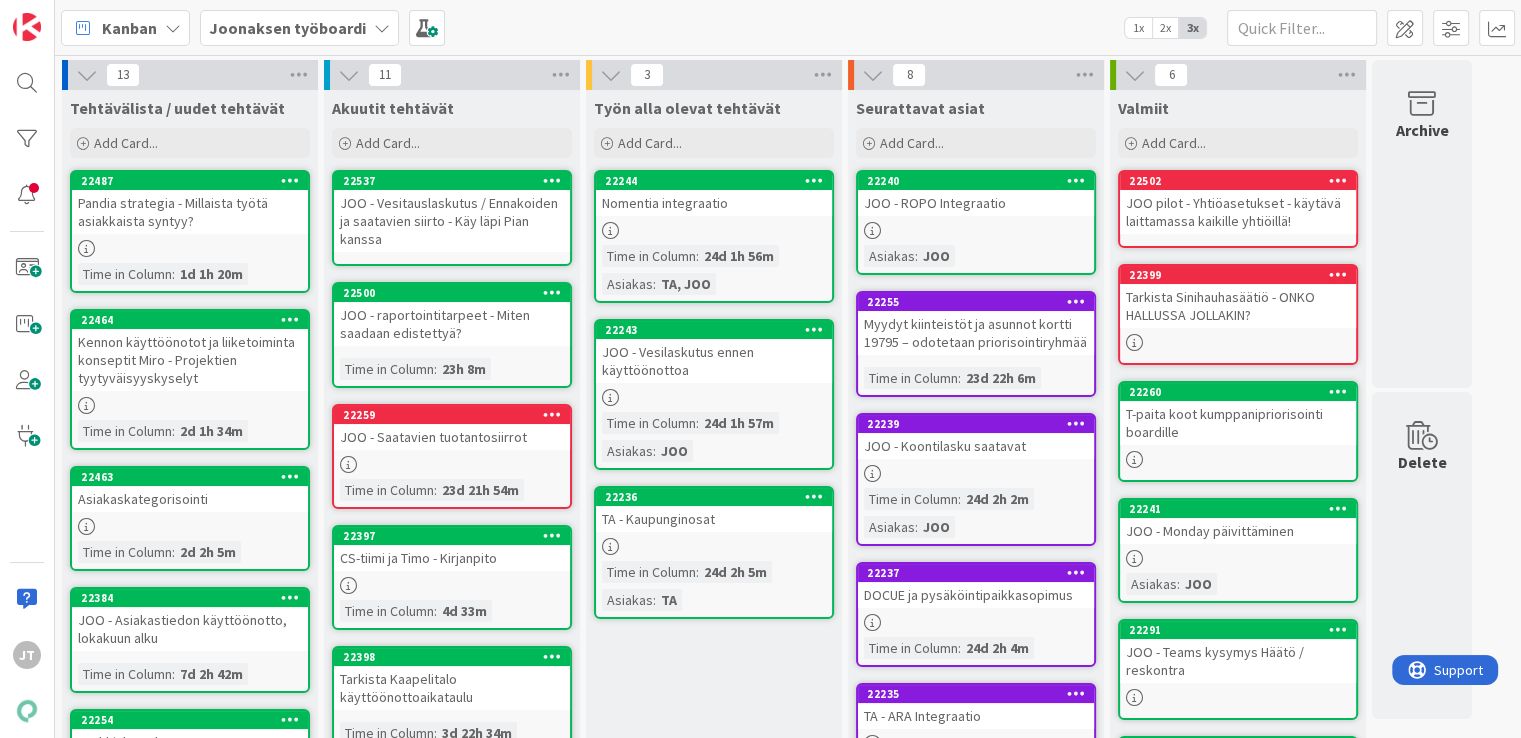 scroll, scrollTop: 0, scrollLeft: 0, axis: both 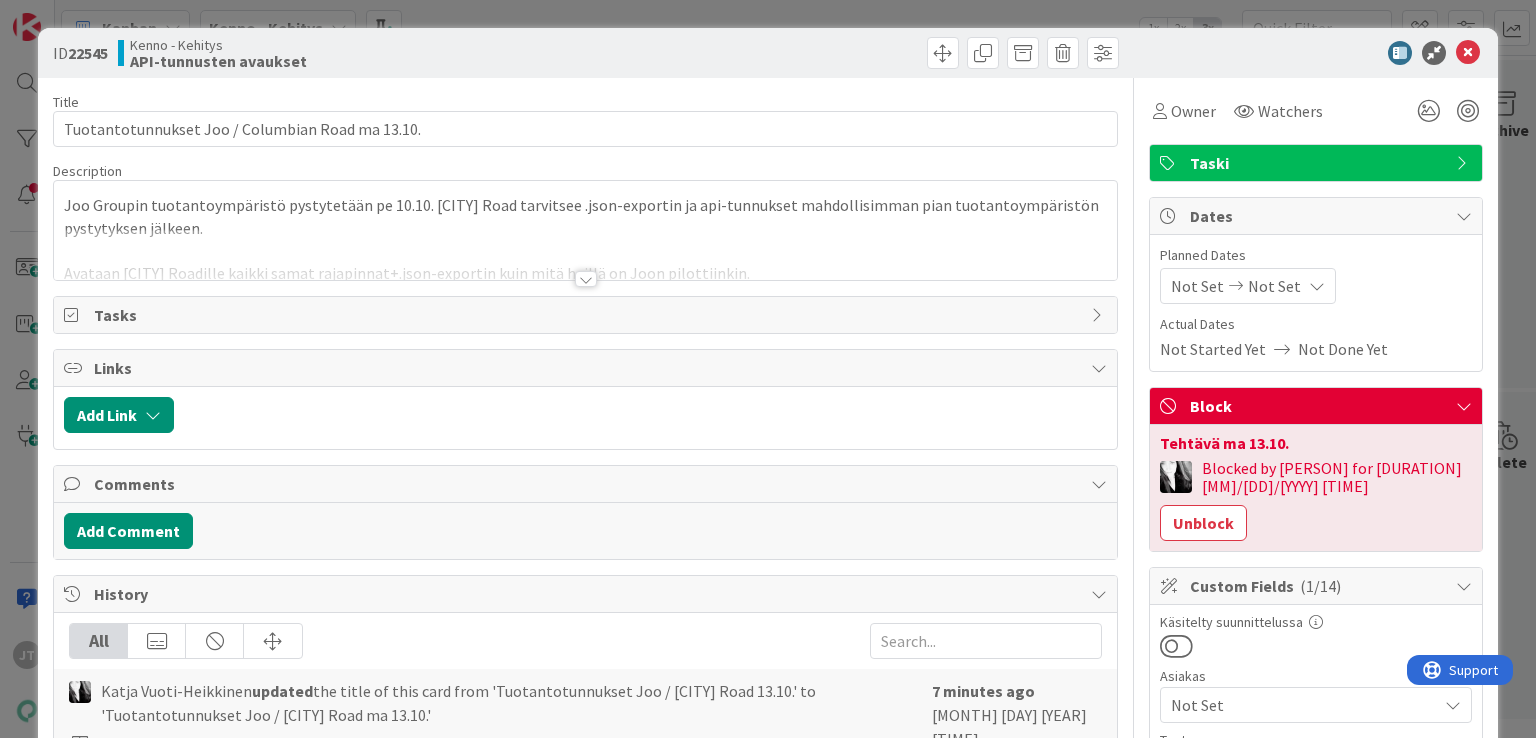 click at bounding box center [586, 279] 